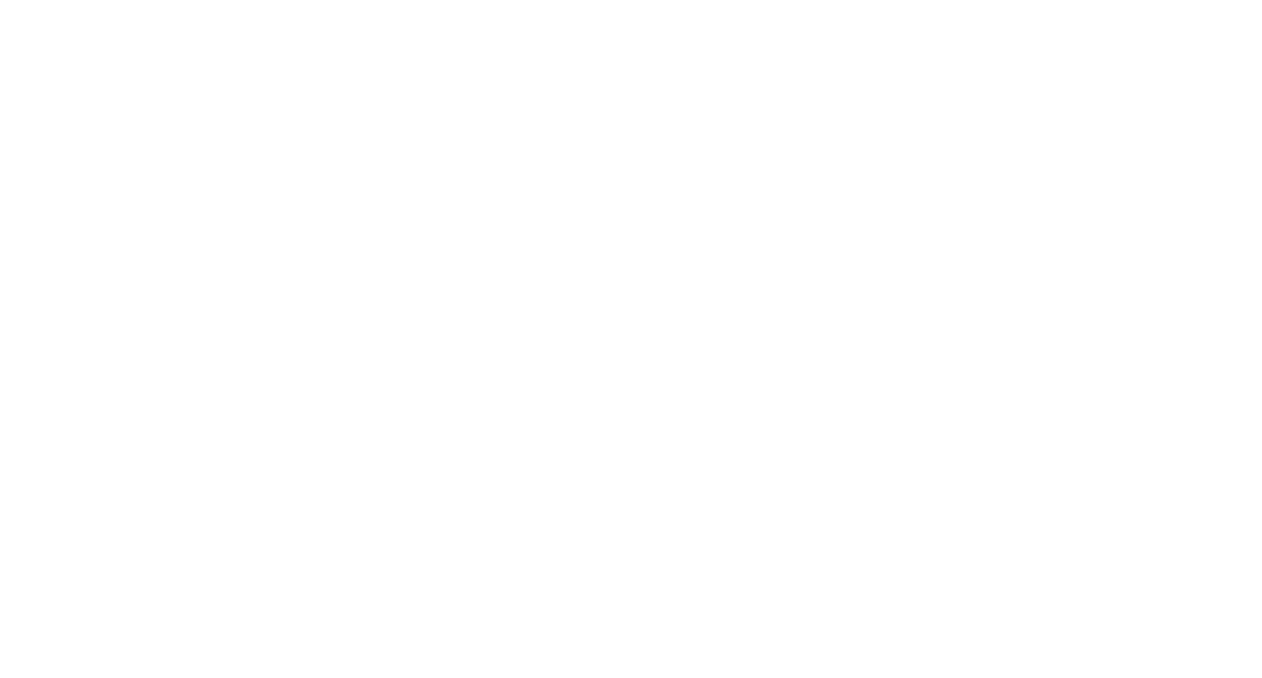 scroll, scrollTop: 0, scrollLeft: 0, axis: both 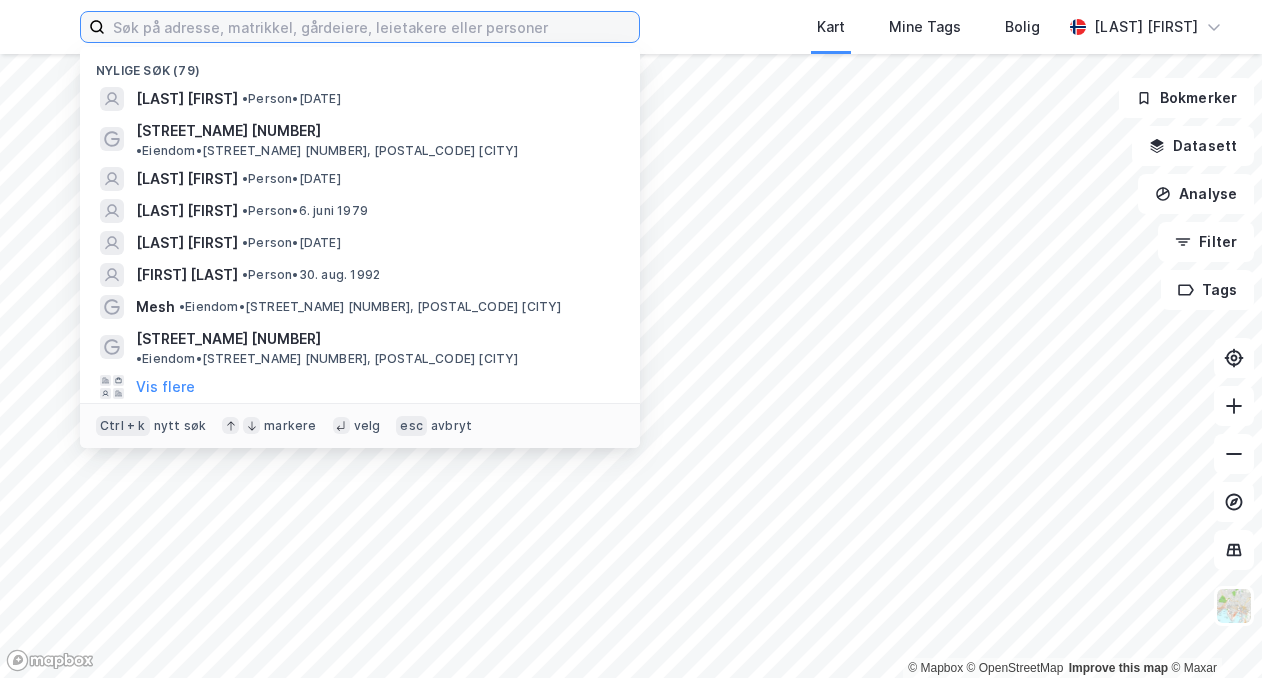click at bounding box center [468, 27] 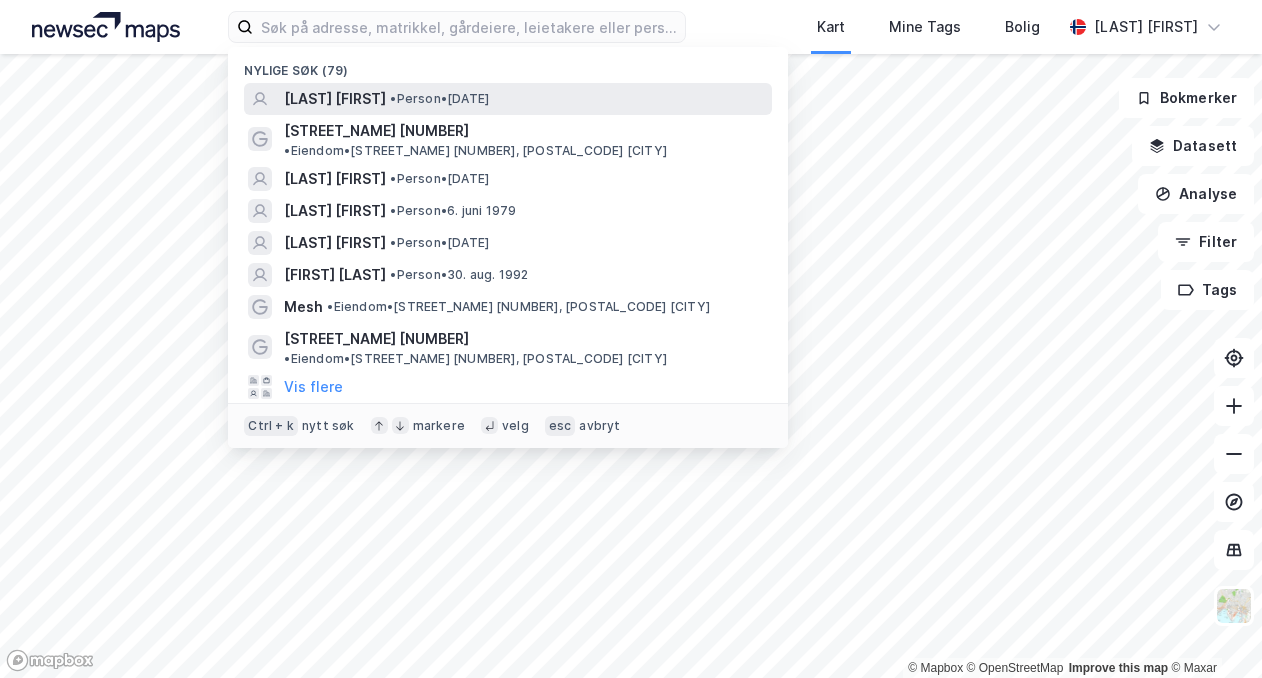 click on "[LAST] [FIRST]" at bounding box center [335, 99] 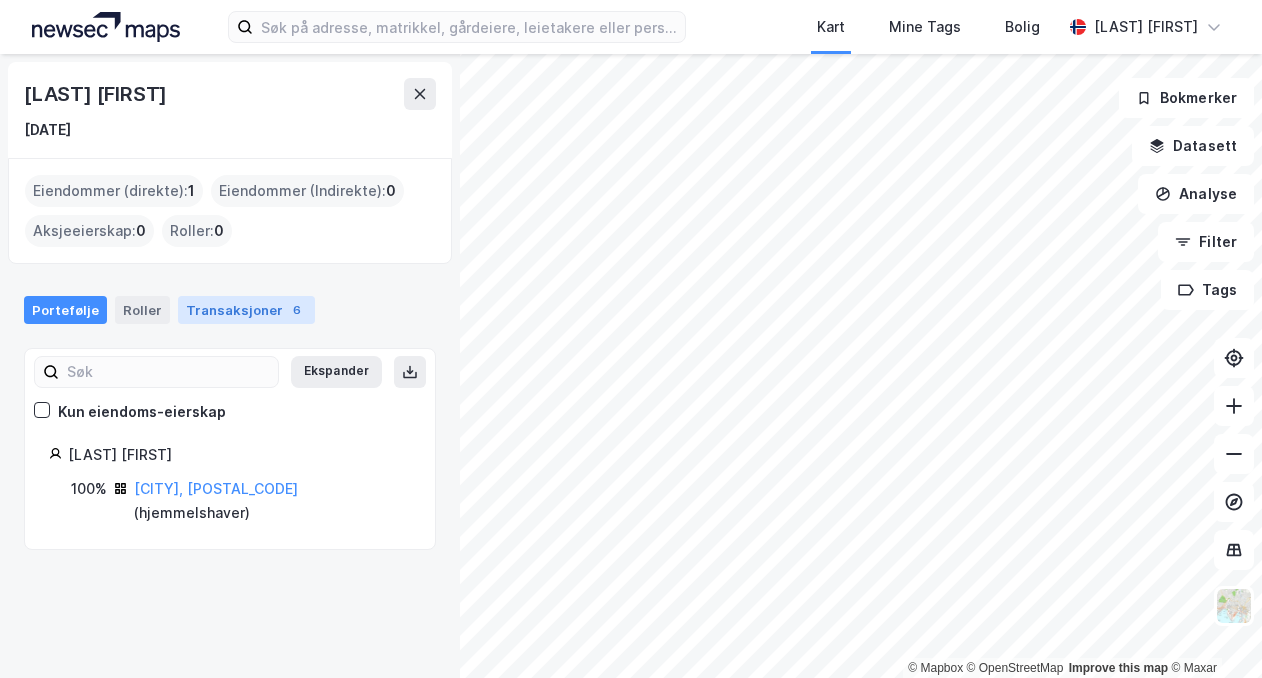click on "Transaksjoner 6" at bounding box center [246, 310] 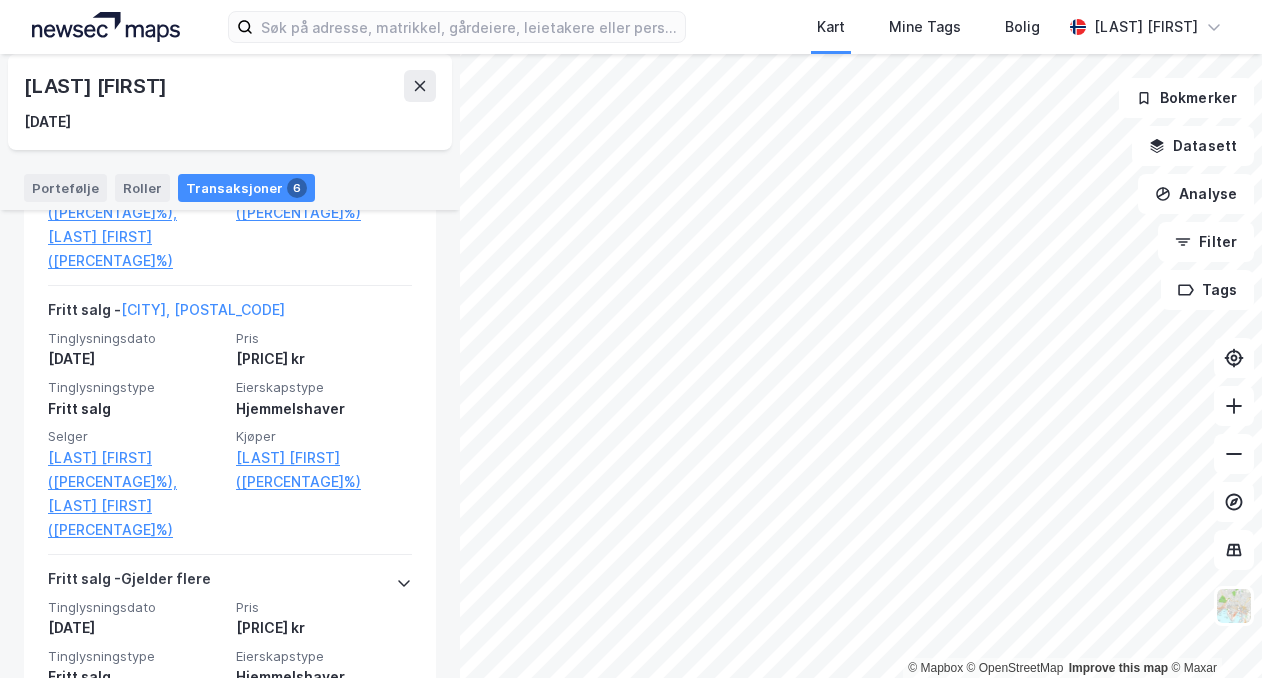 scroll, scrollTop: 1382, scrollLeft: 0, axis: vertical 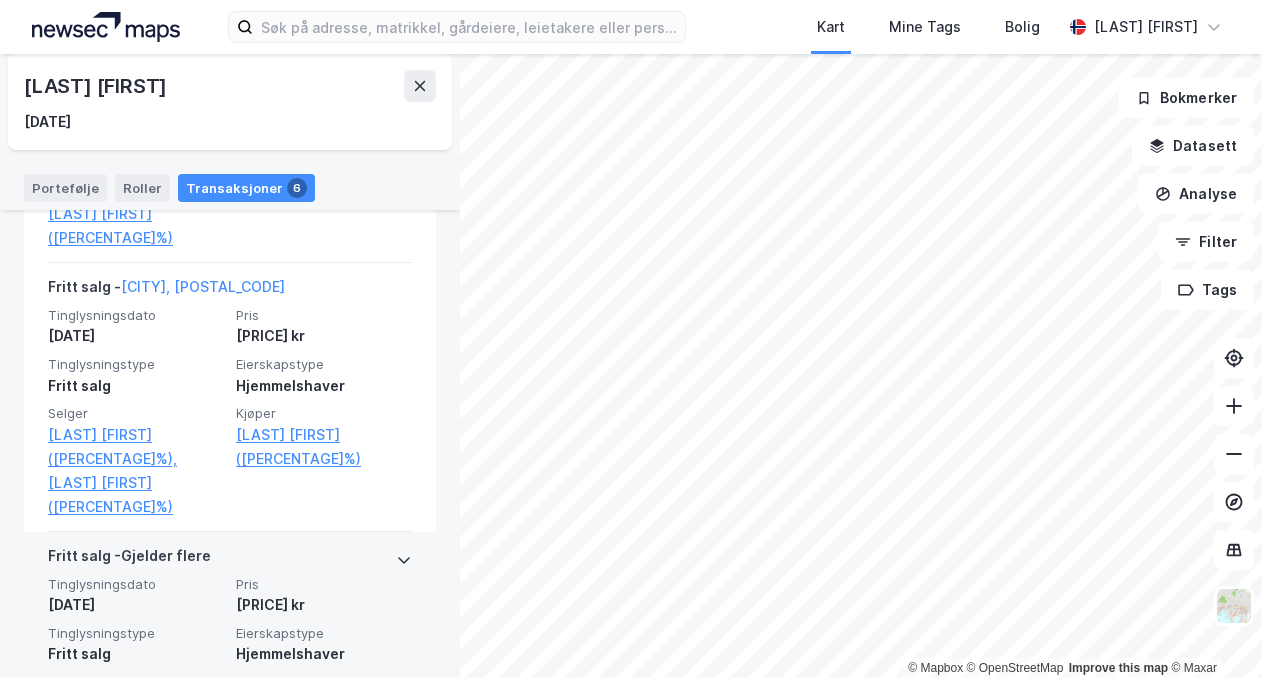 click at bounding box center [404, 560] 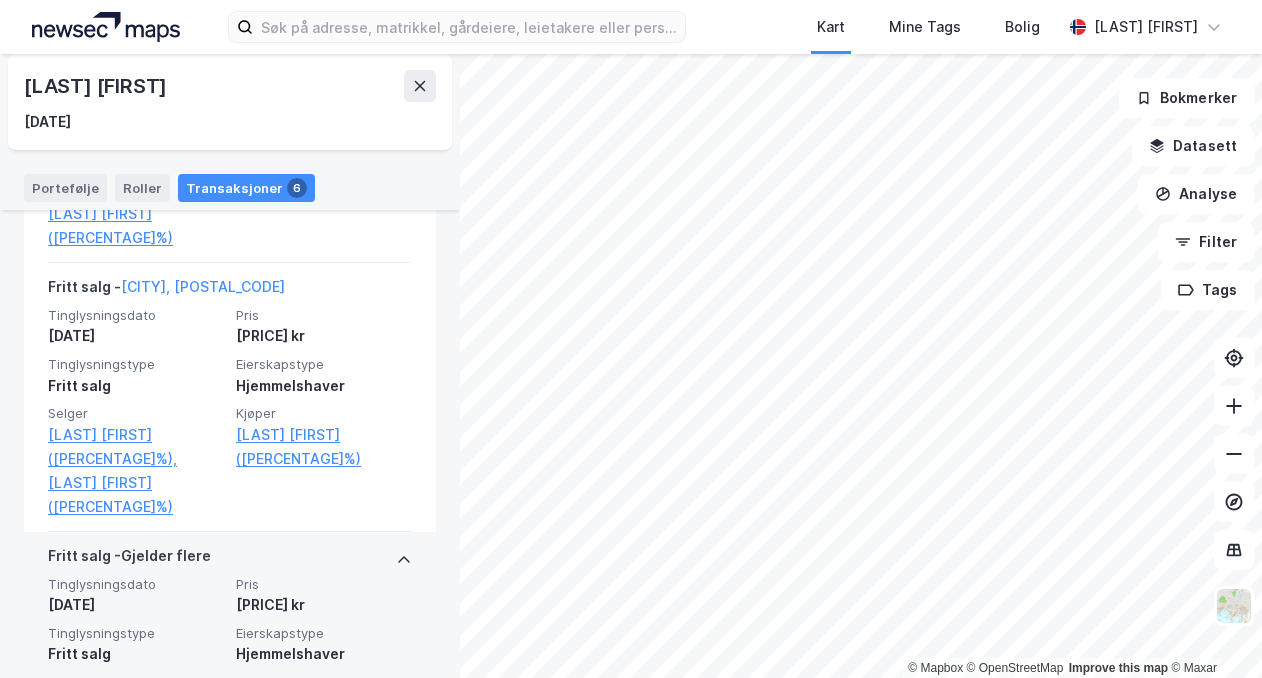 scroll, scrollTop: 1411, scrollLeft: 0, axis: vertical 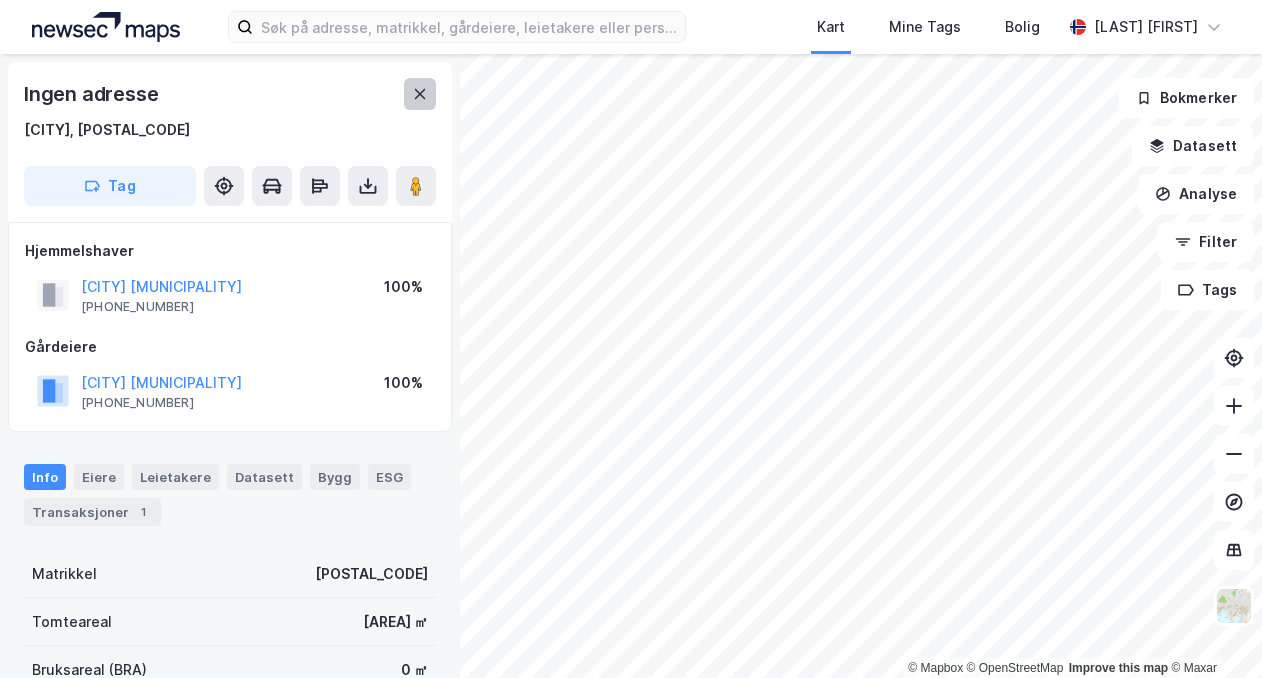 click at bounding box center (420, 94) 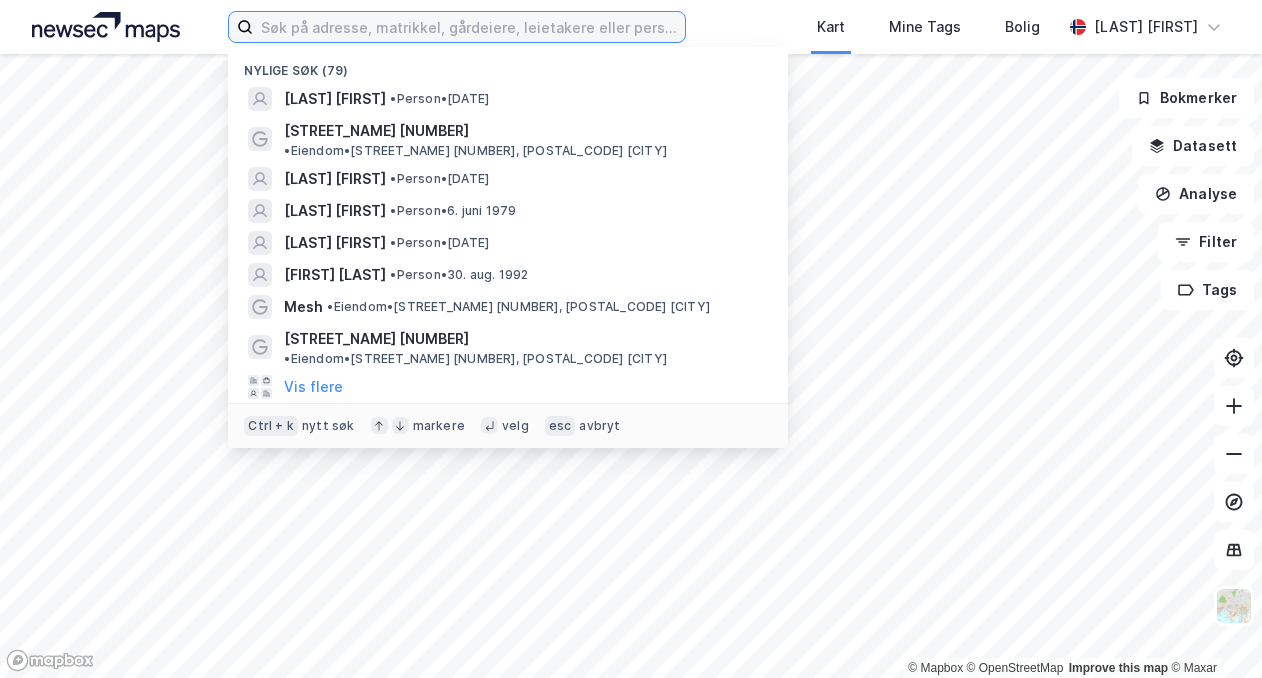 click at bounding box center (468, 27) 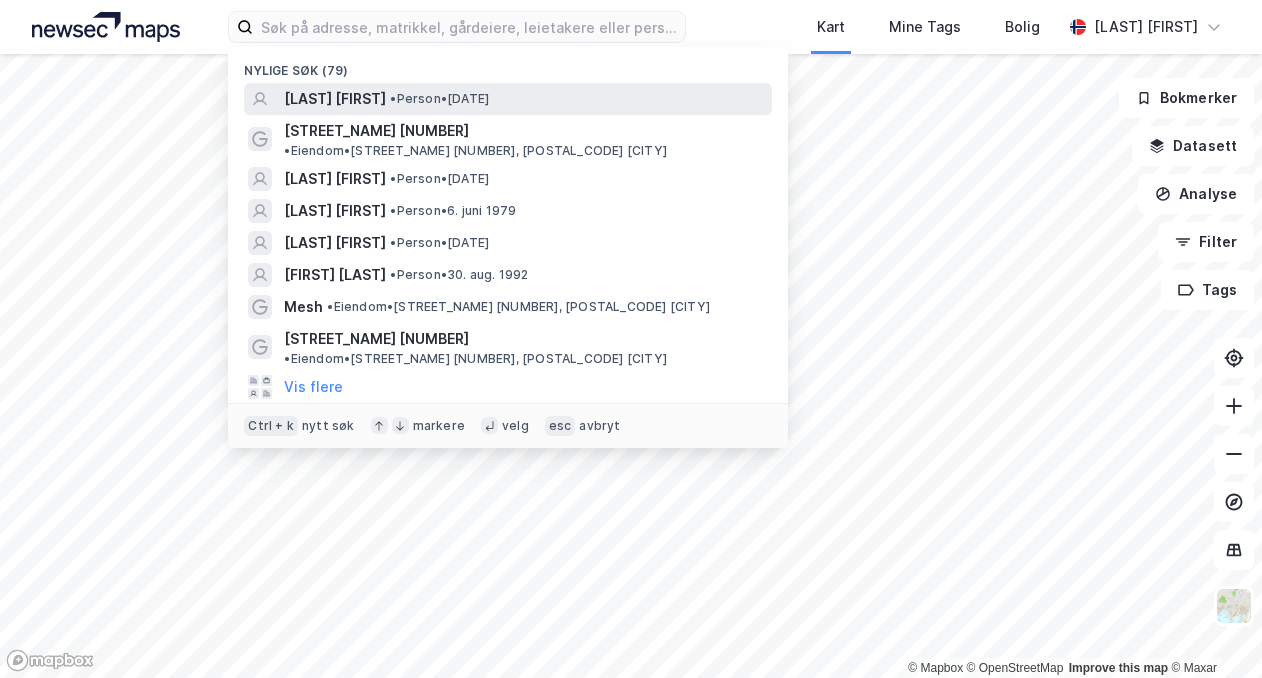 click on "[LAST] [FIRST]" at bounding box center (335, 99) 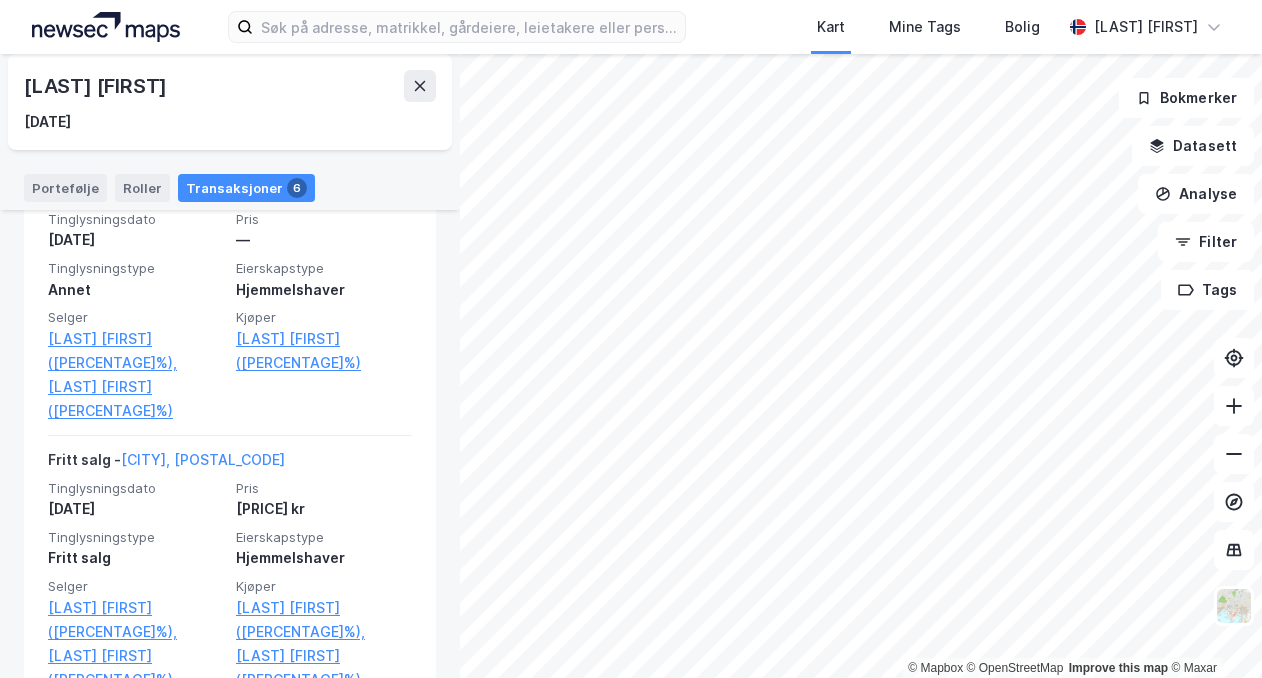 scroll, scrollTop: 1037, scrollLeft: 0, axis: vertical 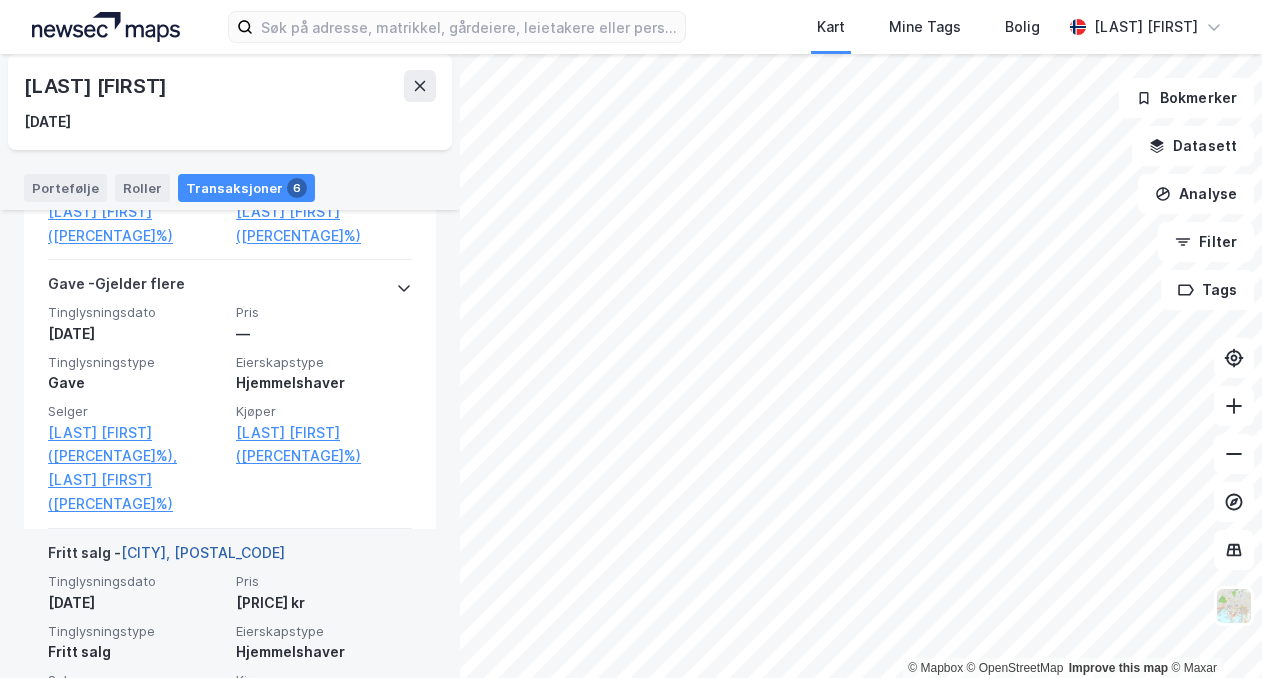 click on "[CITY], [POSTAL_CODE]" at bounding box center (203, 552) 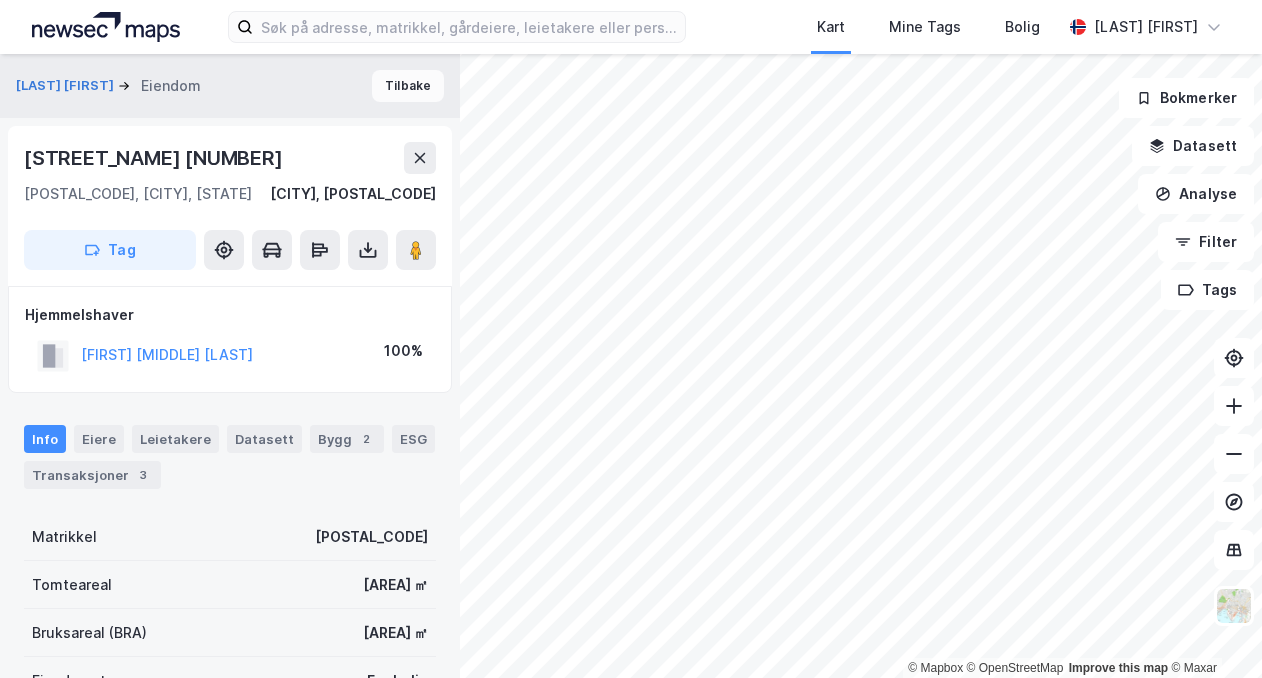 click on "Tilbake" at bounding box center (408, 86) 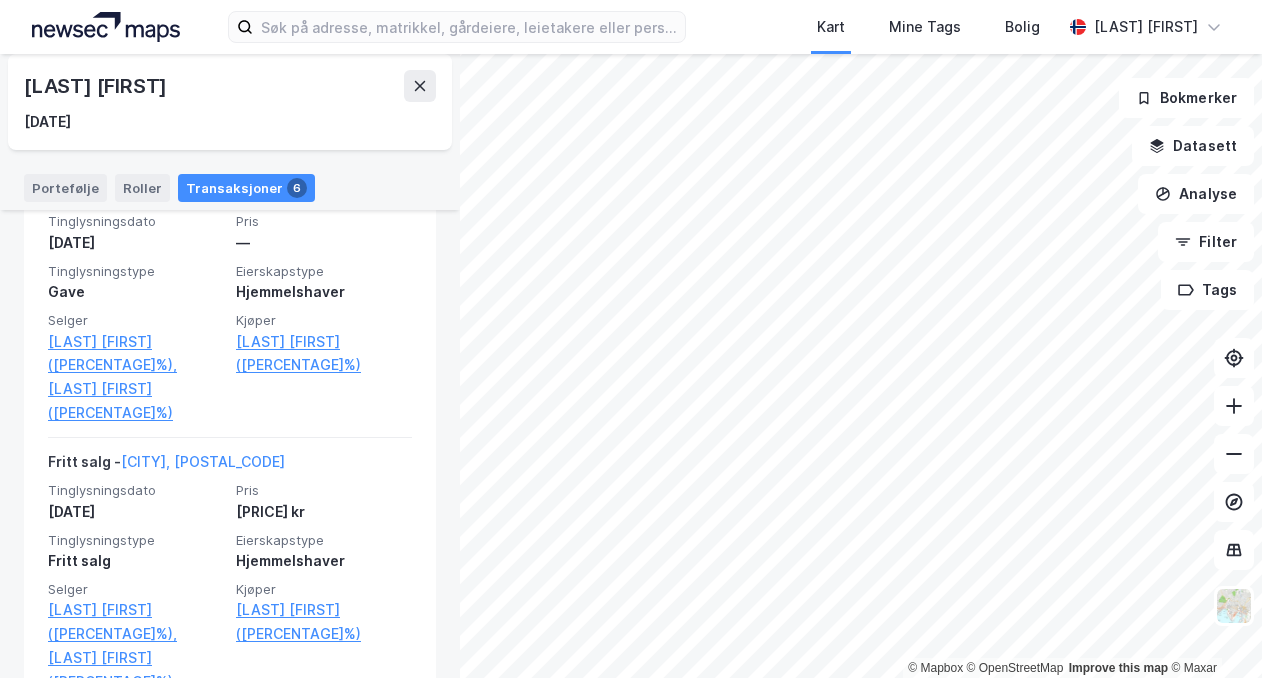 scroll, scrollTop: 1382, scrollLeft: 0, axis: vertical 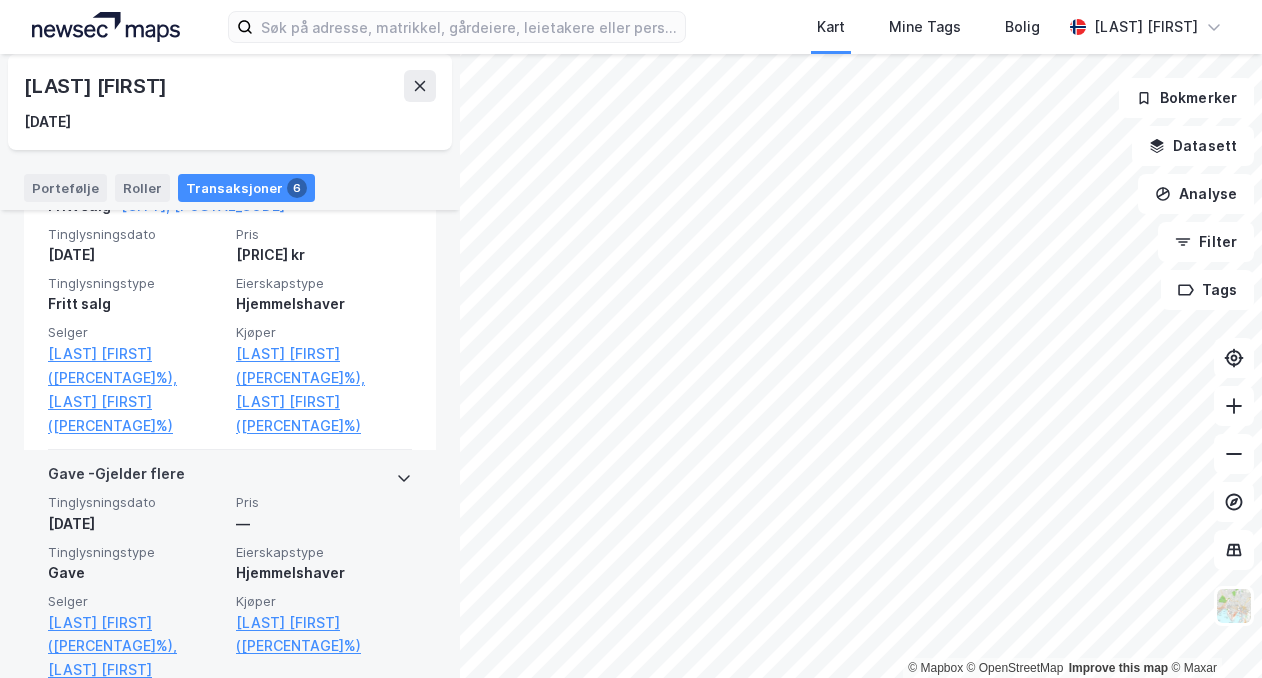 click at bounding box center [404, 478] 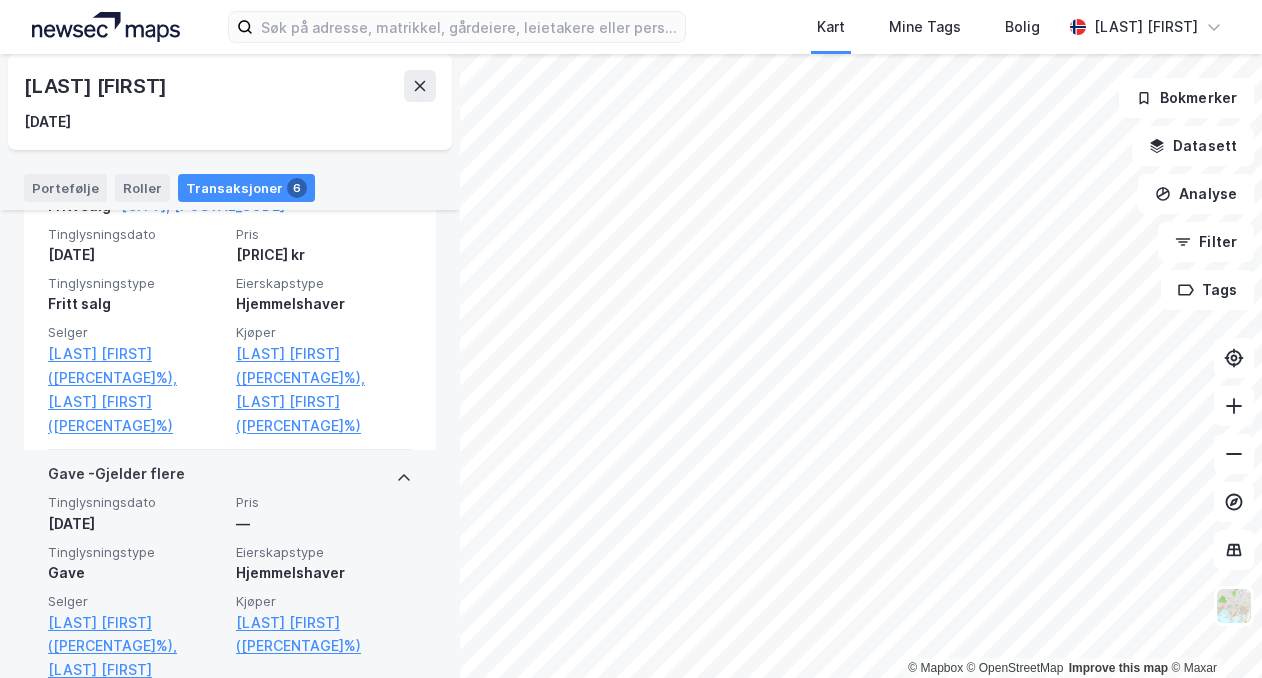 click on "[CITY], [POSTAL_CODE]" at bounding box center (136, 772) 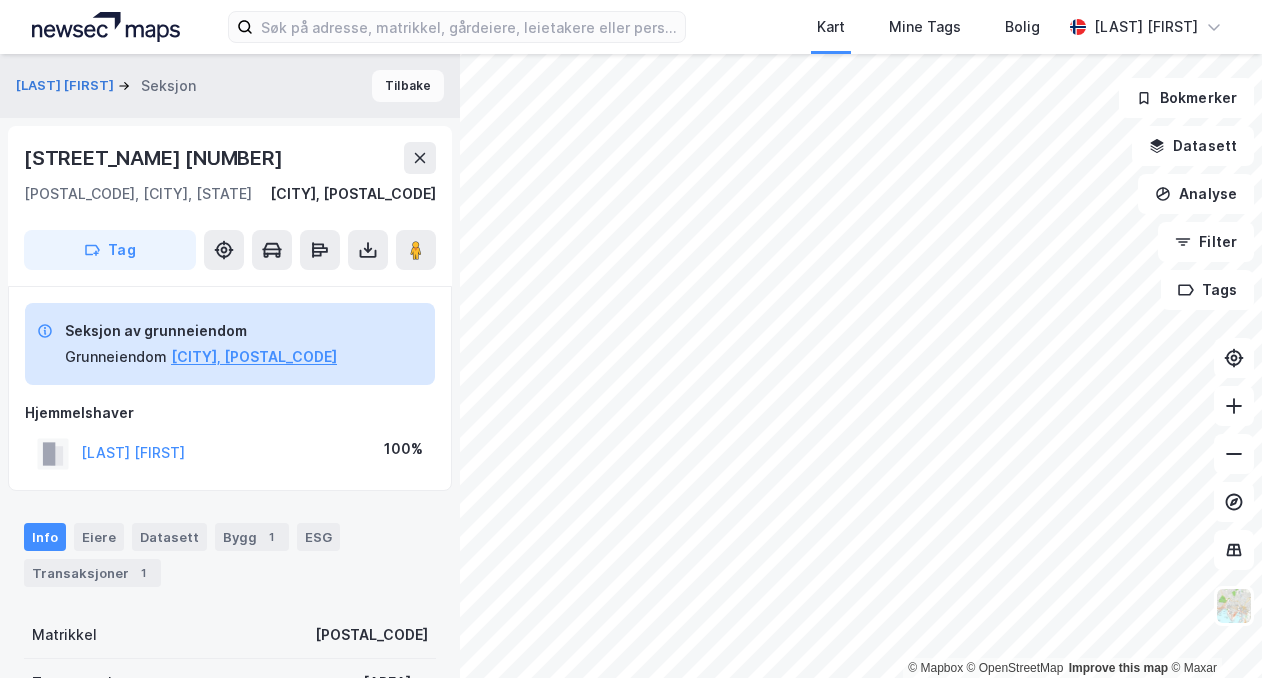 click on "Tilbake" at bounding box center [408, 86] 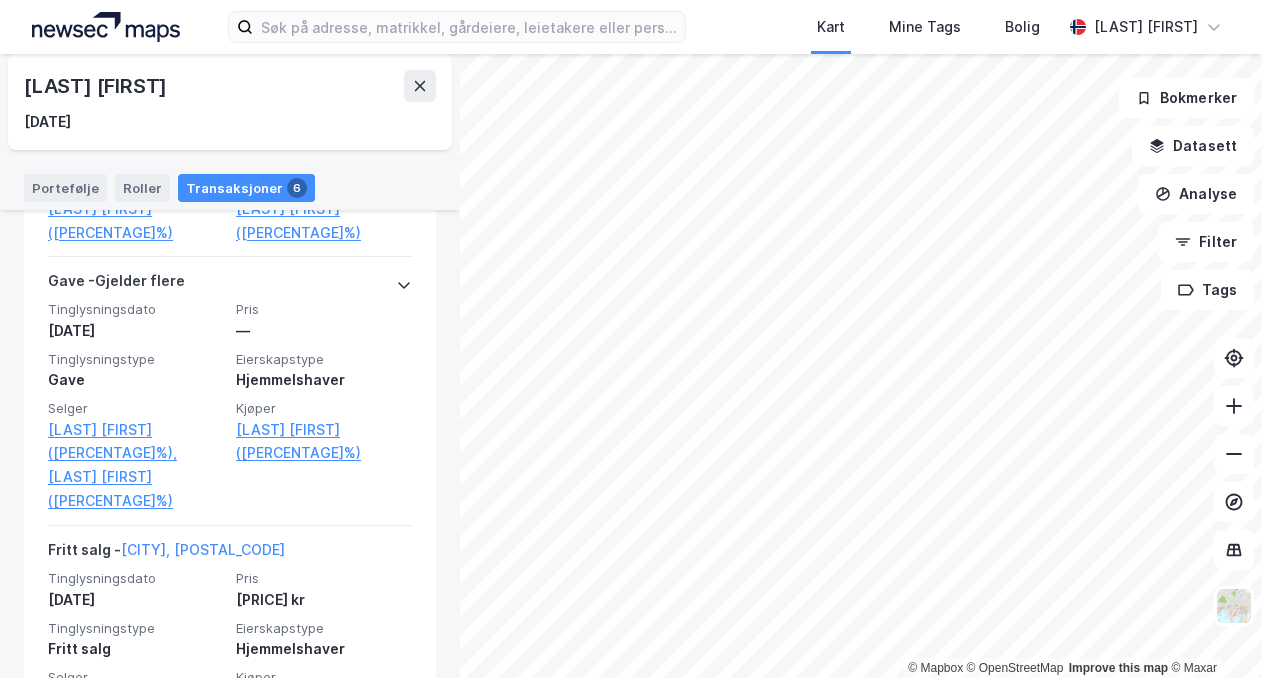 scroll, scrollTop: 1238, scrollLeft: 0, axis: vertical 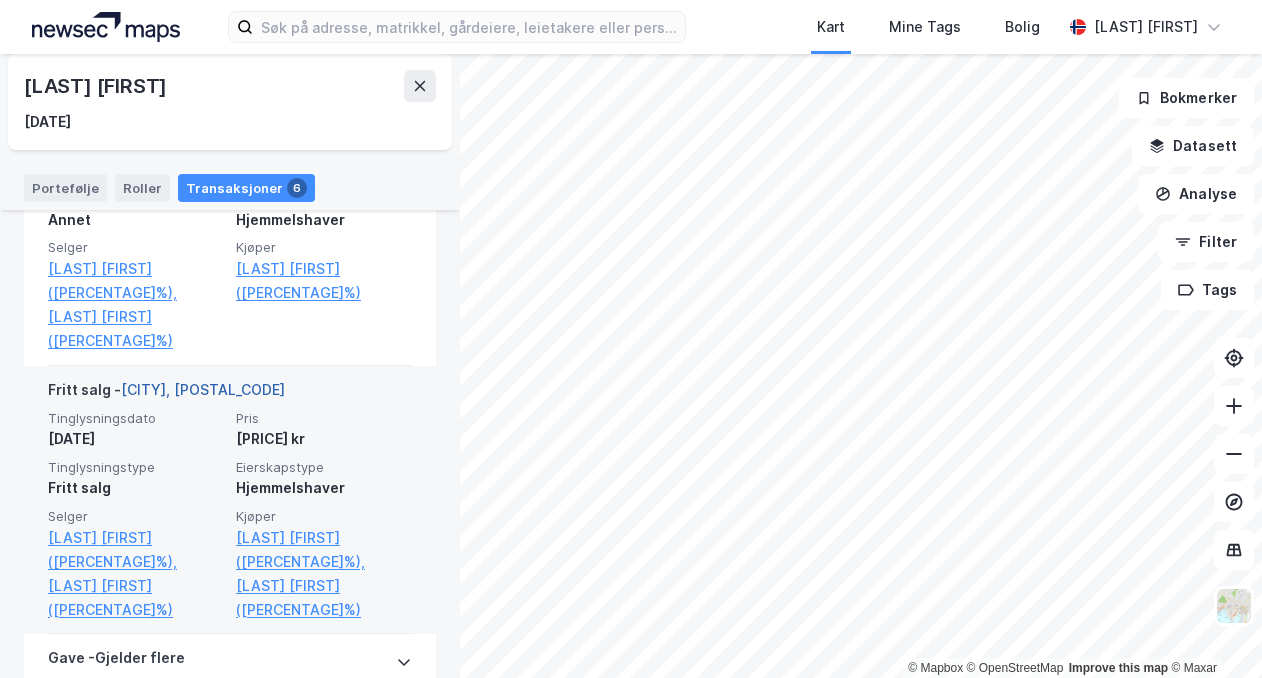 click on "[CITY], [POSTAL_CODE]" at bounding box center [203, 389] 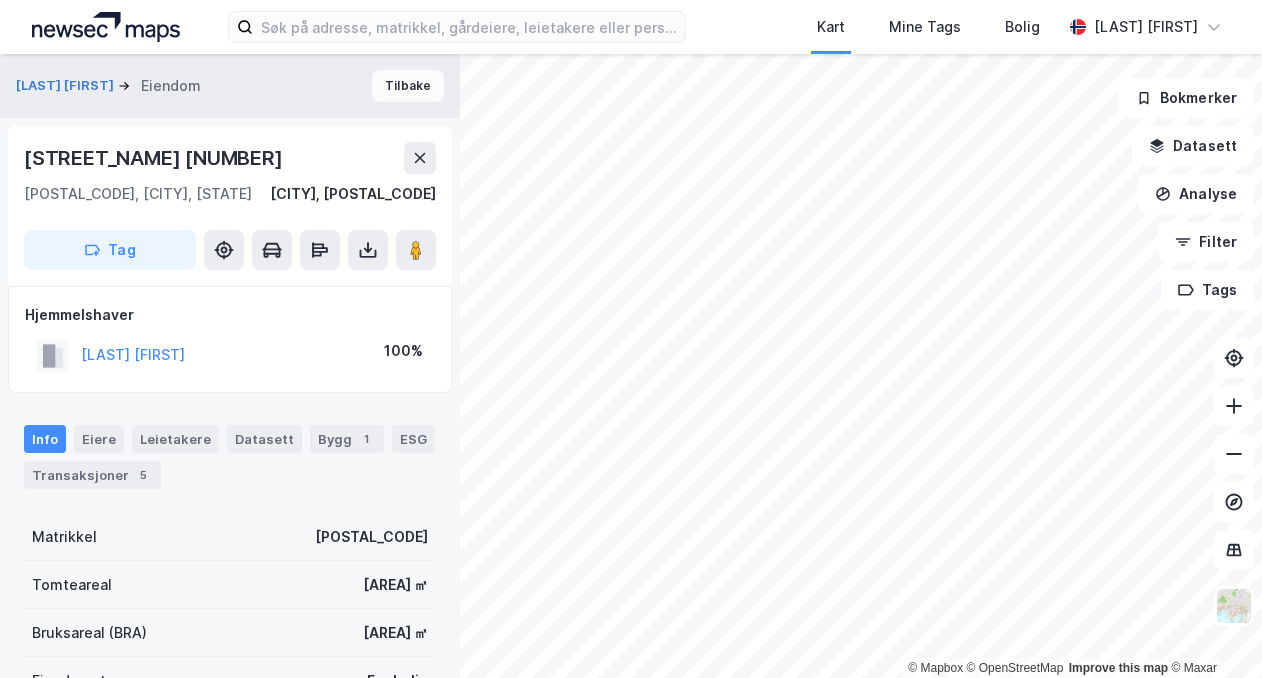 click on "Tilbake" at bounding box center [408, 86] 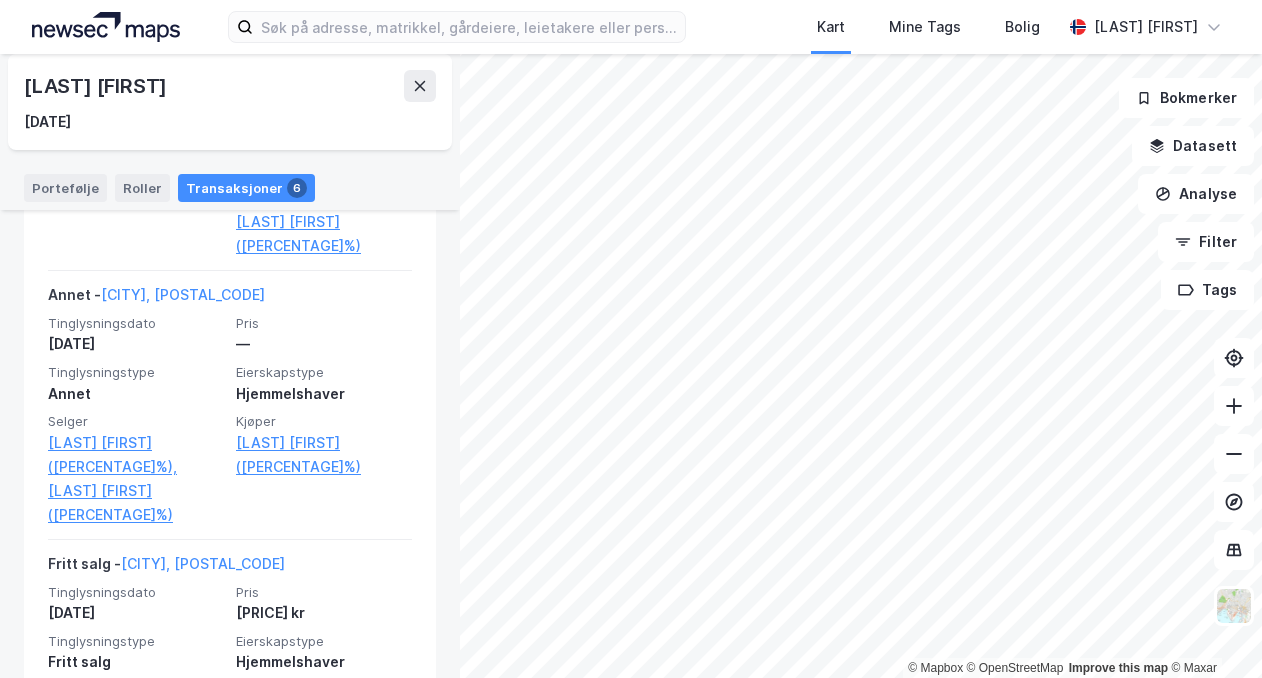 scroll, scrollTop: 671, scrollLeft: 0, axis: vertical 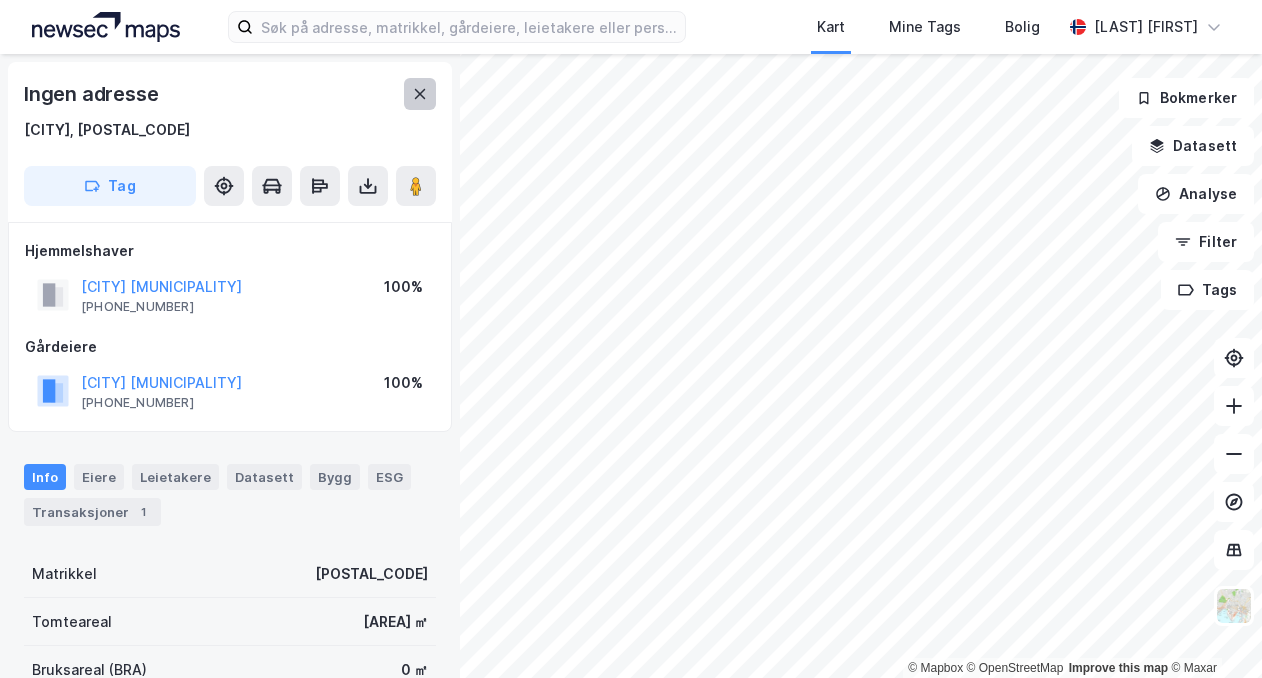 click at bounding box center (420, 94) 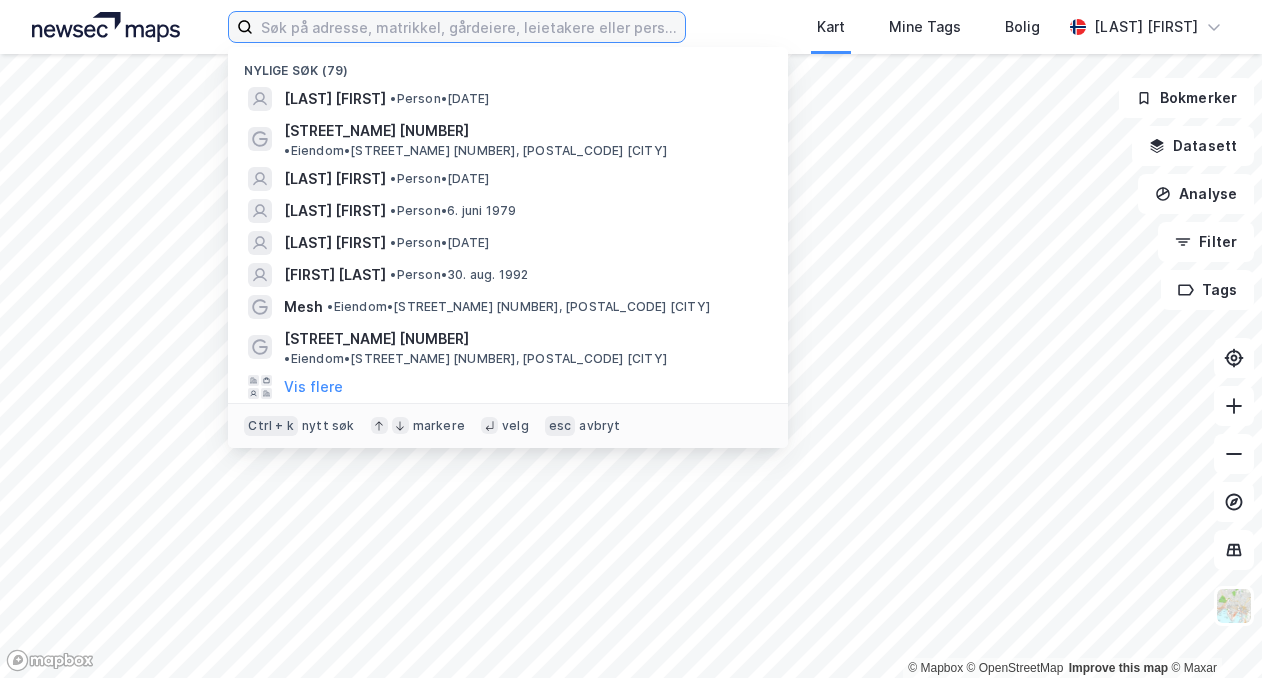 click at bounding box center (468, 27) 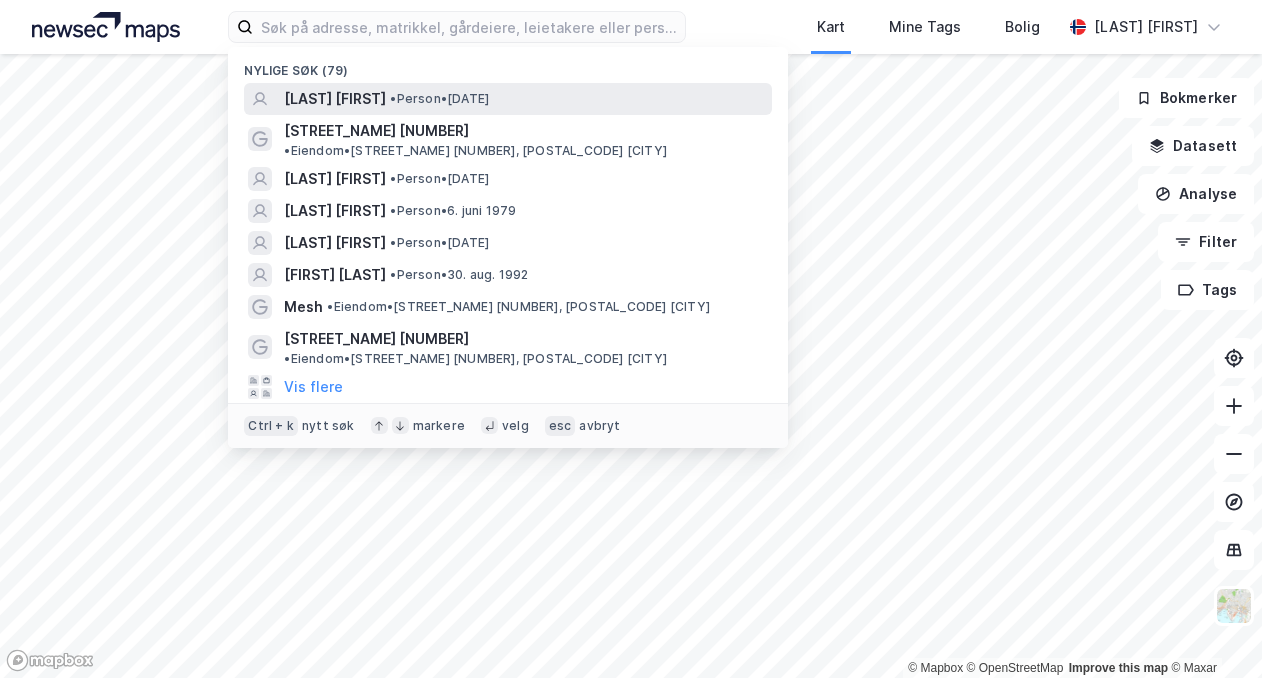 click on "[LAST] [FIRST]" at bounding box center [335, 99] 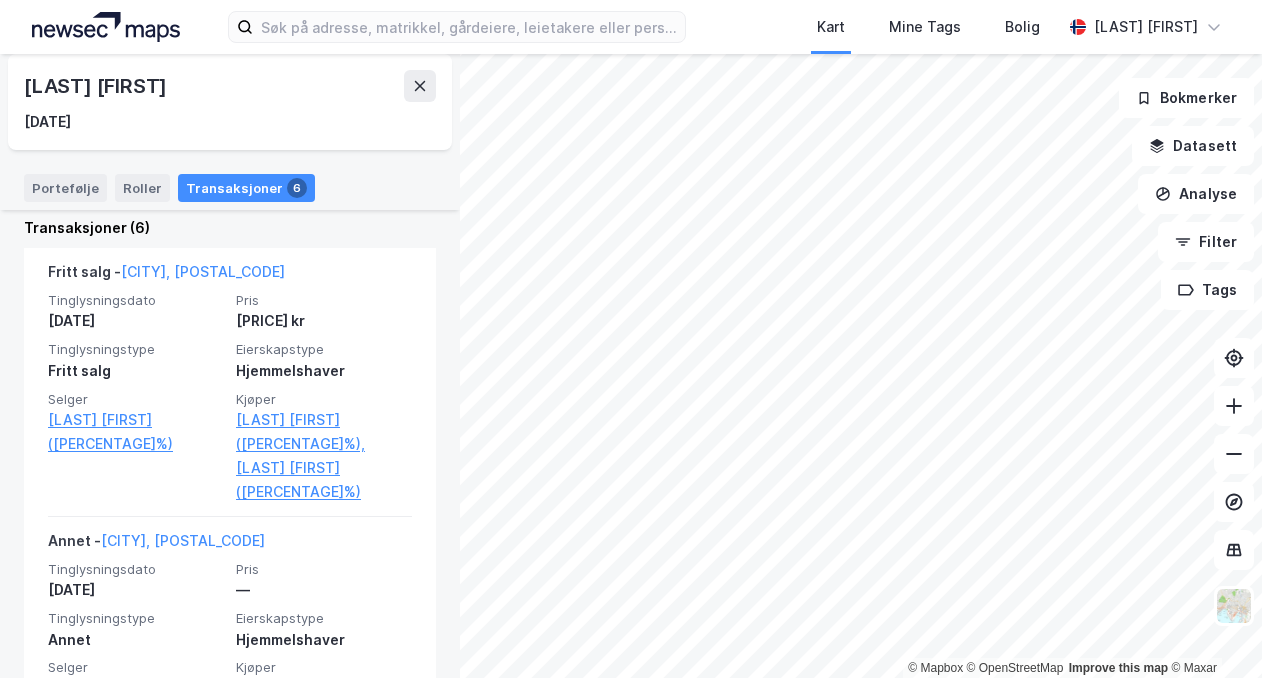 scroll, scrollTop: 423, scrollLeft: 0, axis: vertical 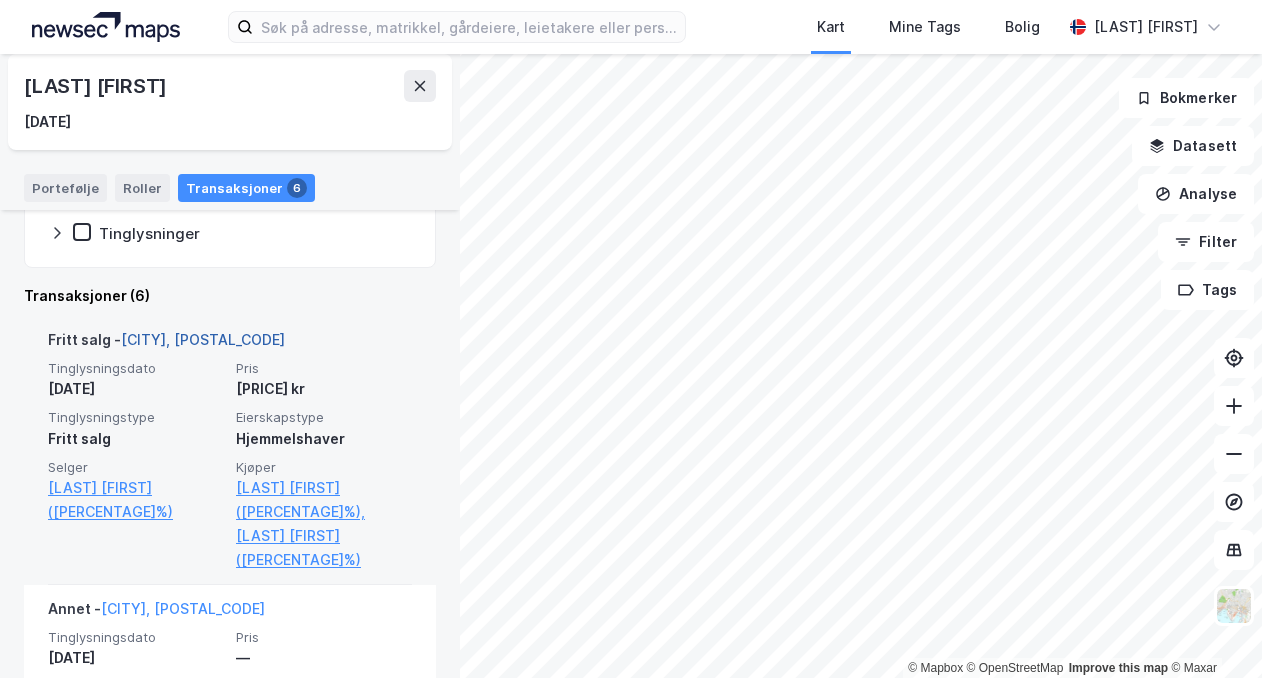 click on "[CITY], [POSTAL_CODE]" at bounding box center (203, 339) 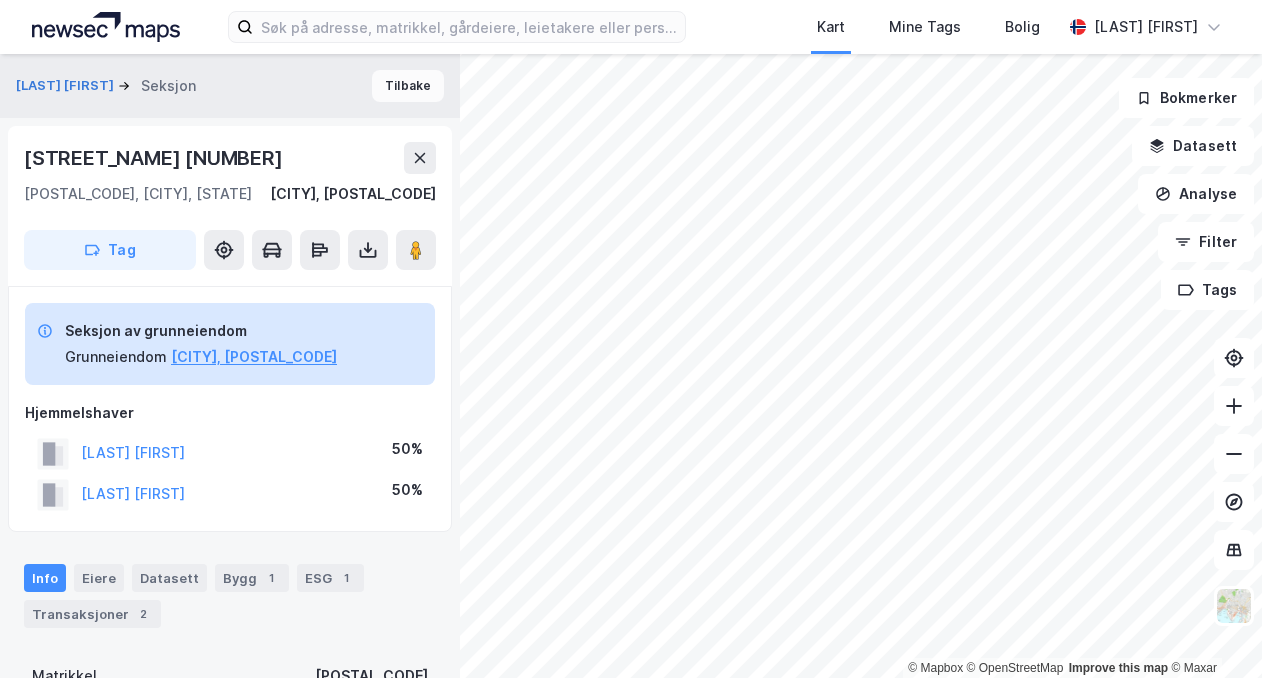 click on "Tilbake" at bounding box center (408, 86) 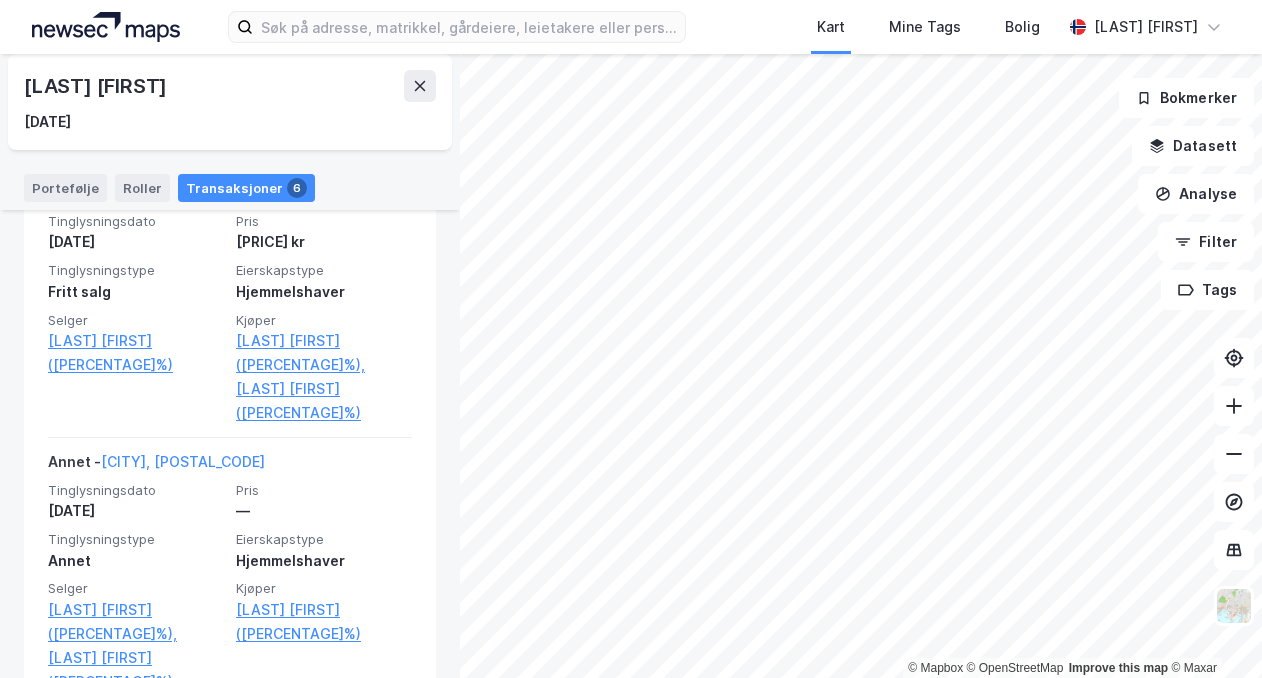 scroll, scrollTop: 502, scrollLeft: 0, axis: vertical 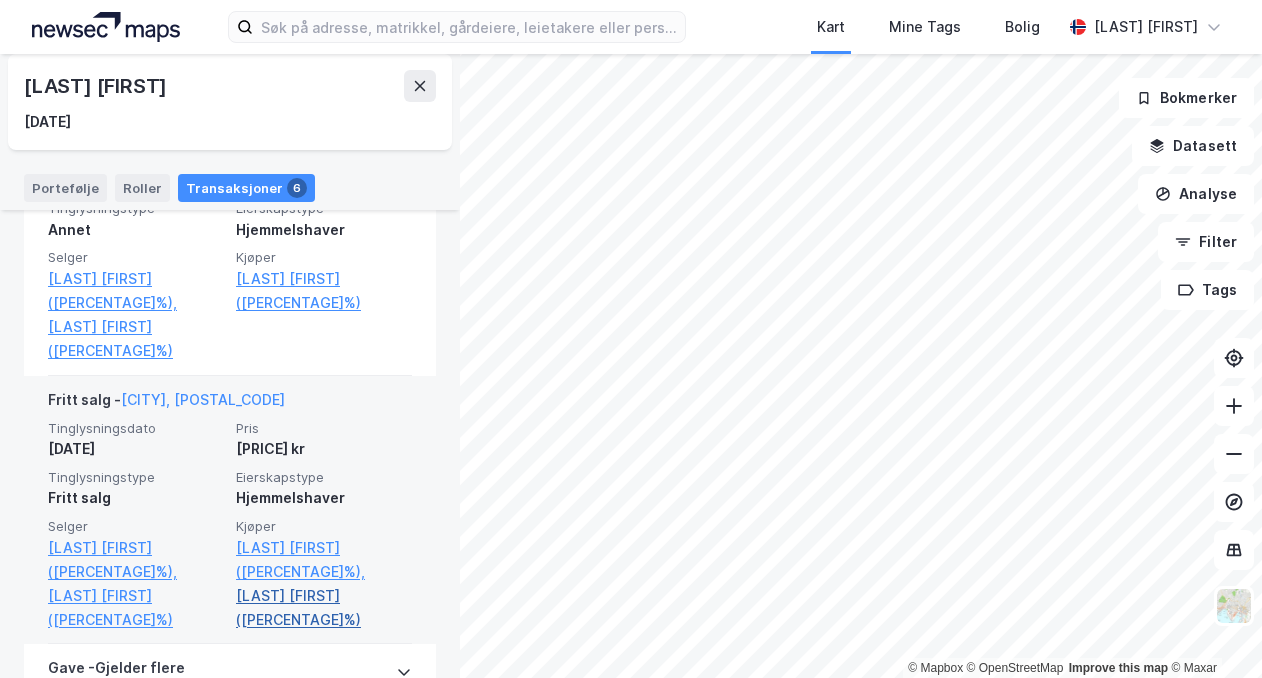 click on "[LAST] [FIRST] ([PERCENTAGE]%)" at bounding box center [324, 608] 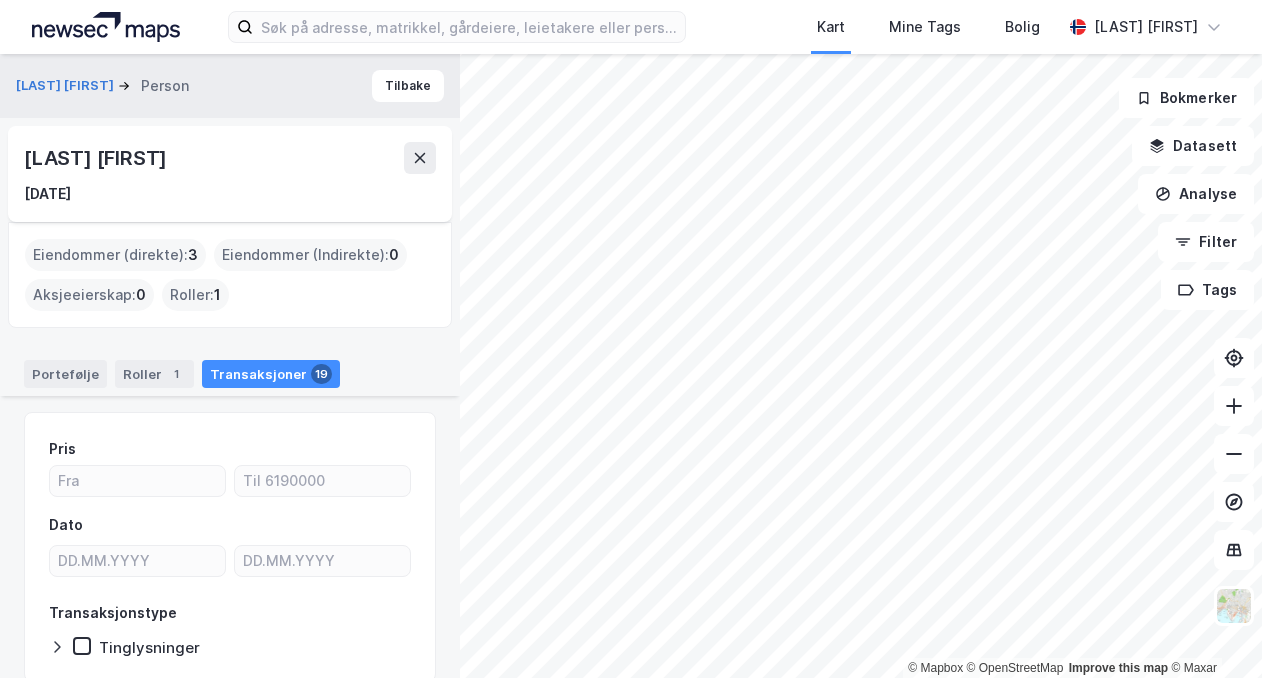 click on "Transaksjoner 19" at bounding box center [271, 374] 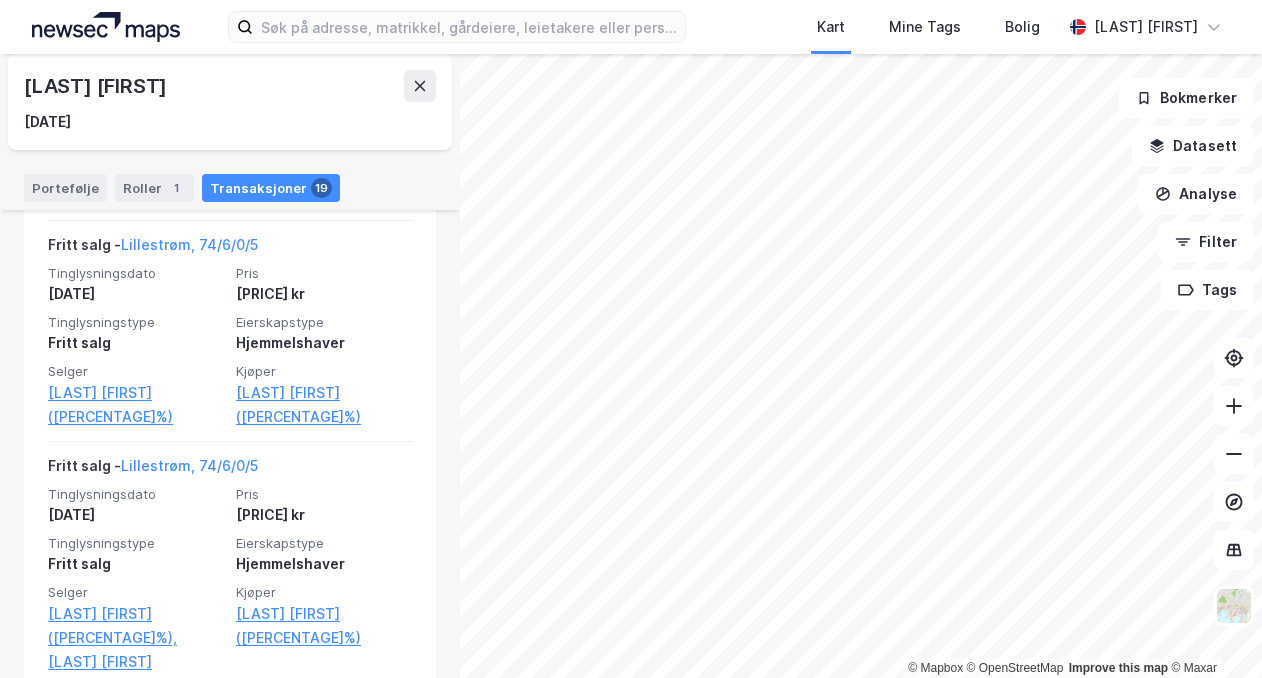 scroll, scrollTop: 3857, scrollLeft: 0, axis: vertical 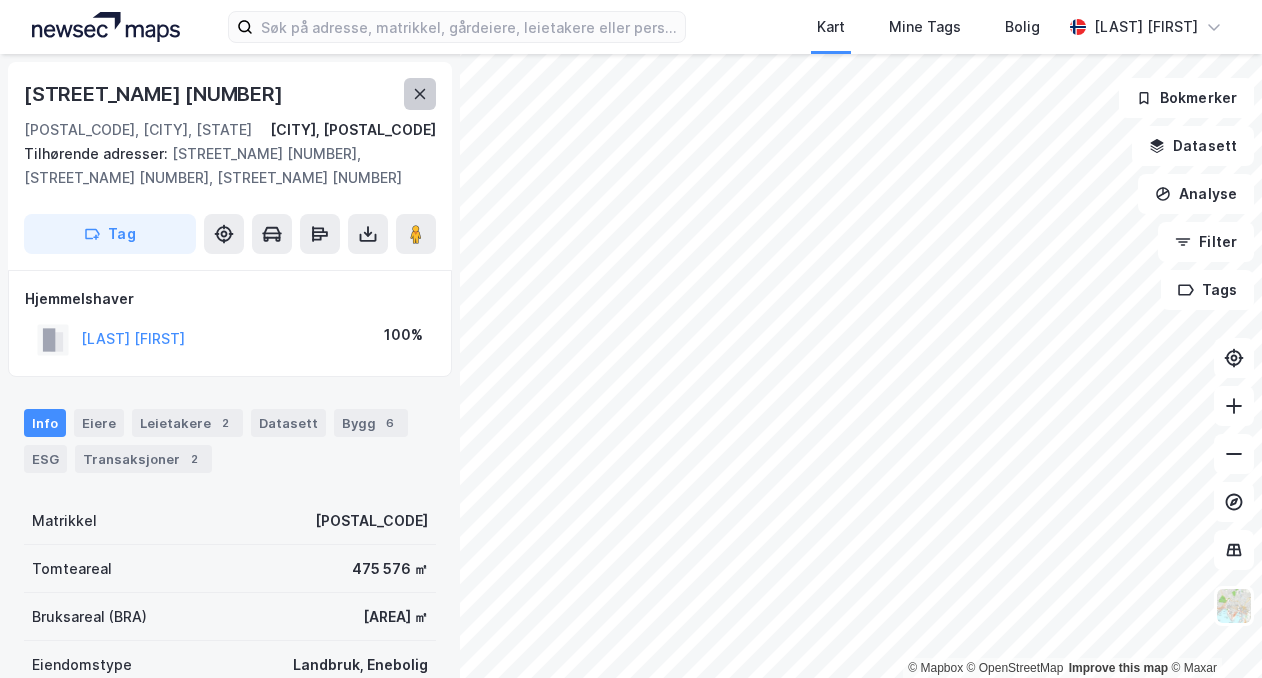 click at bounding box center (420, 94) 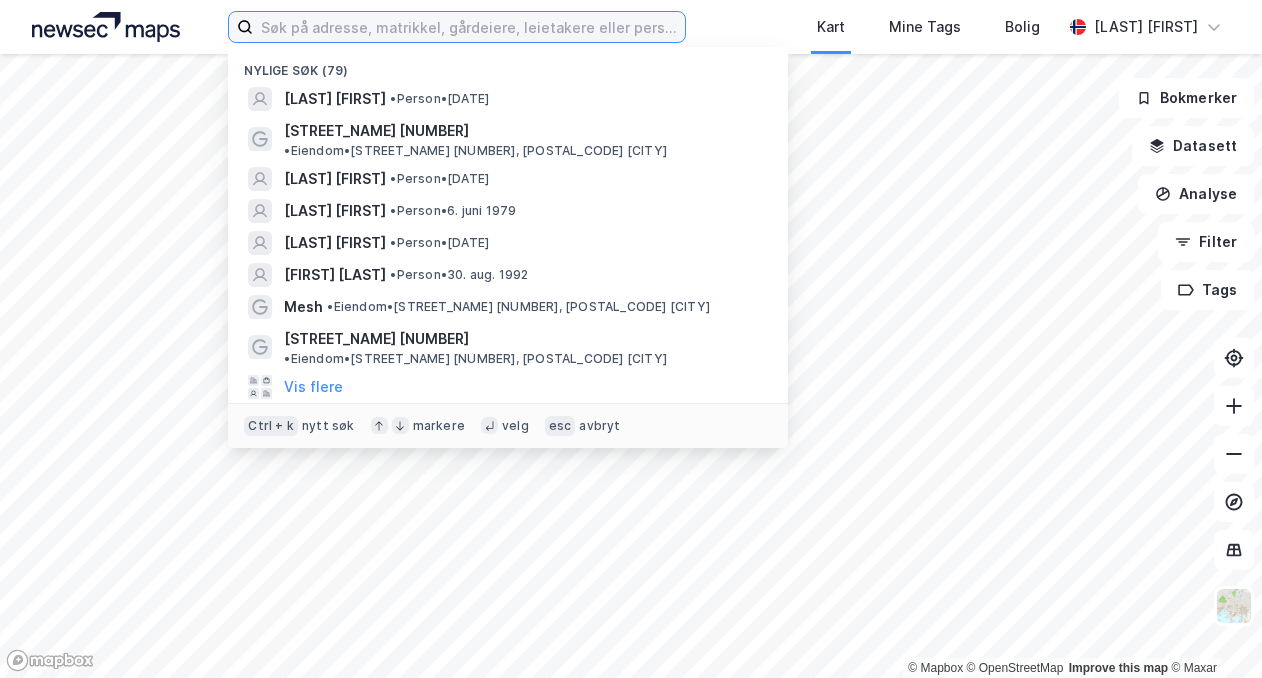 click at bounding box center [468, 27] 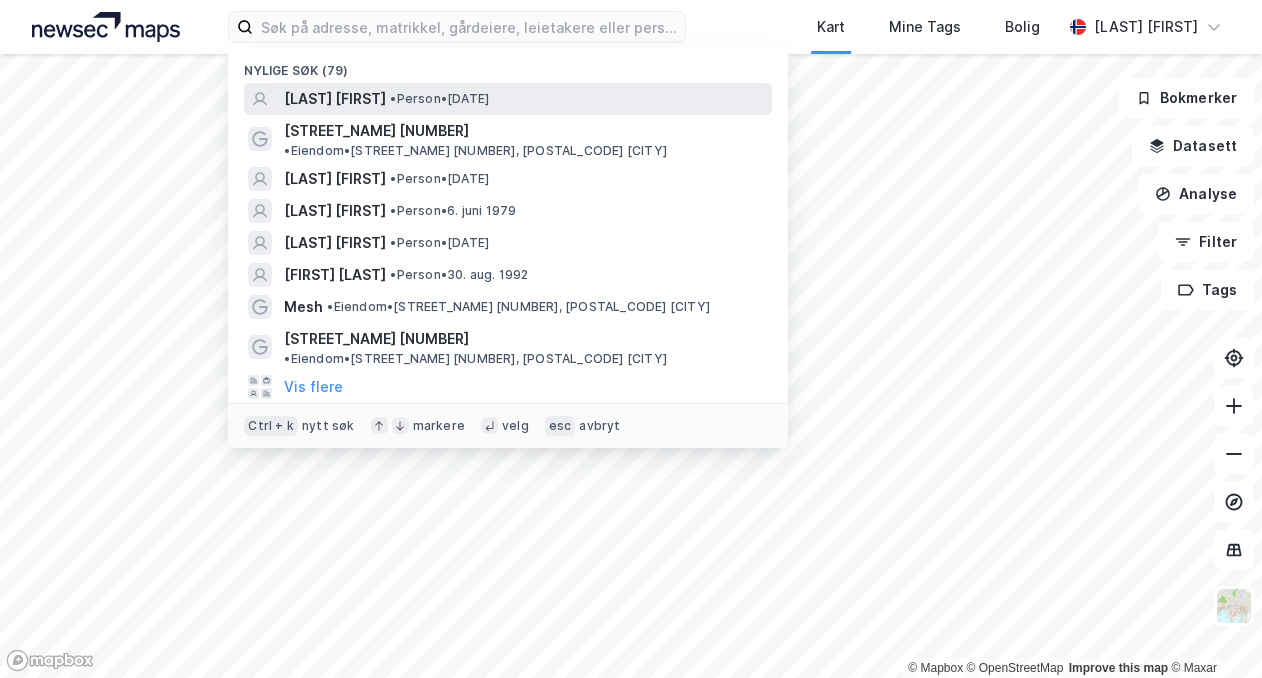 click on "[LAST] [FIRST]" at bounding box center [335, 99] 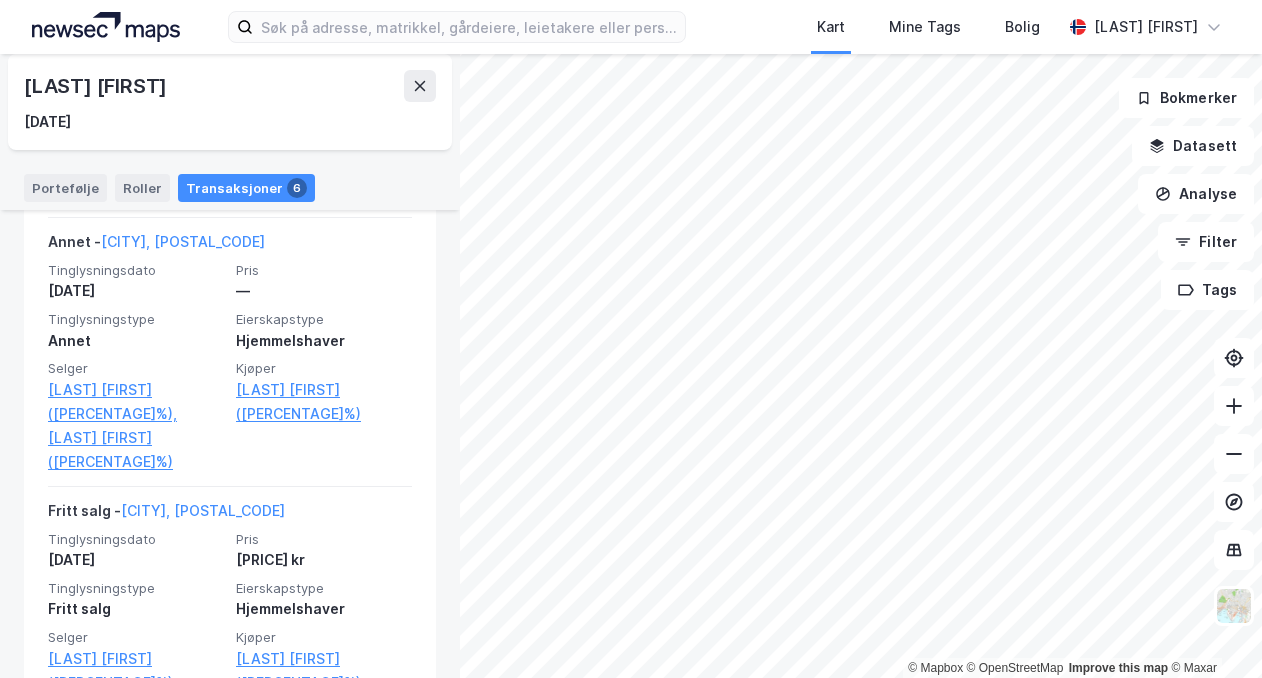 scroll, scrollTop: 724, scrollLeft: 0, axis: vertical 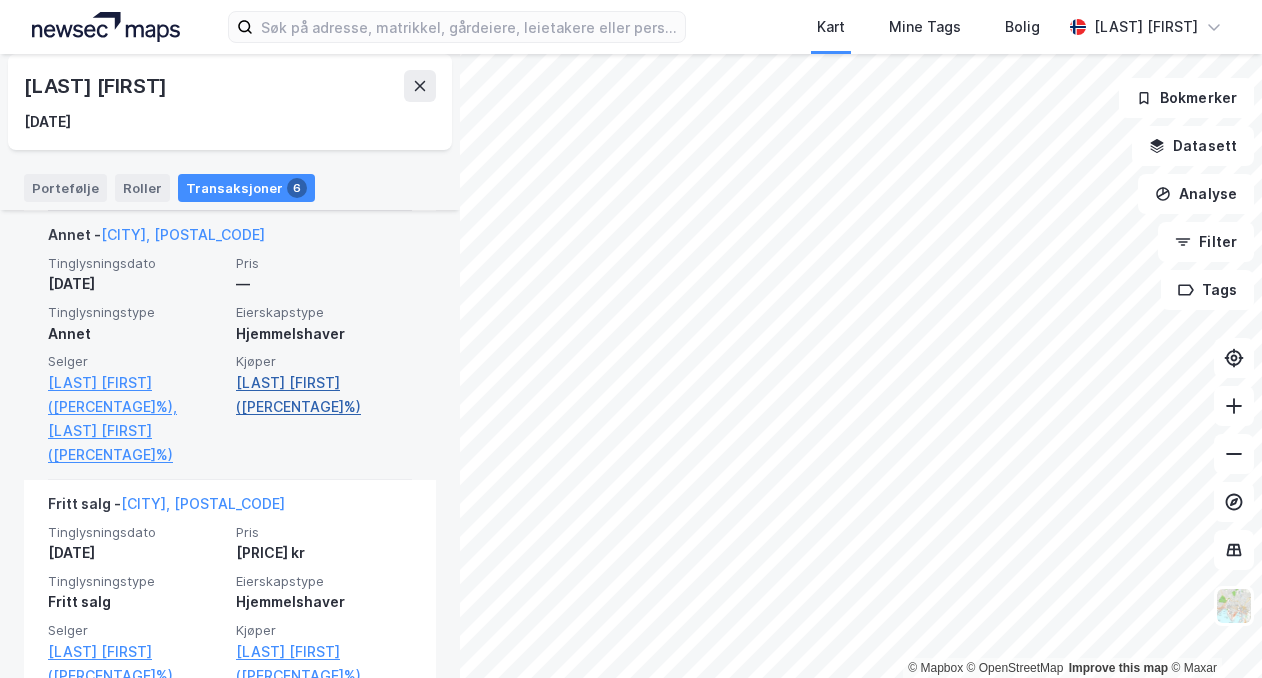 click on "[LAST] [FIRST] ([PERCENTAGE]%)" at bounding box center (324, 395) 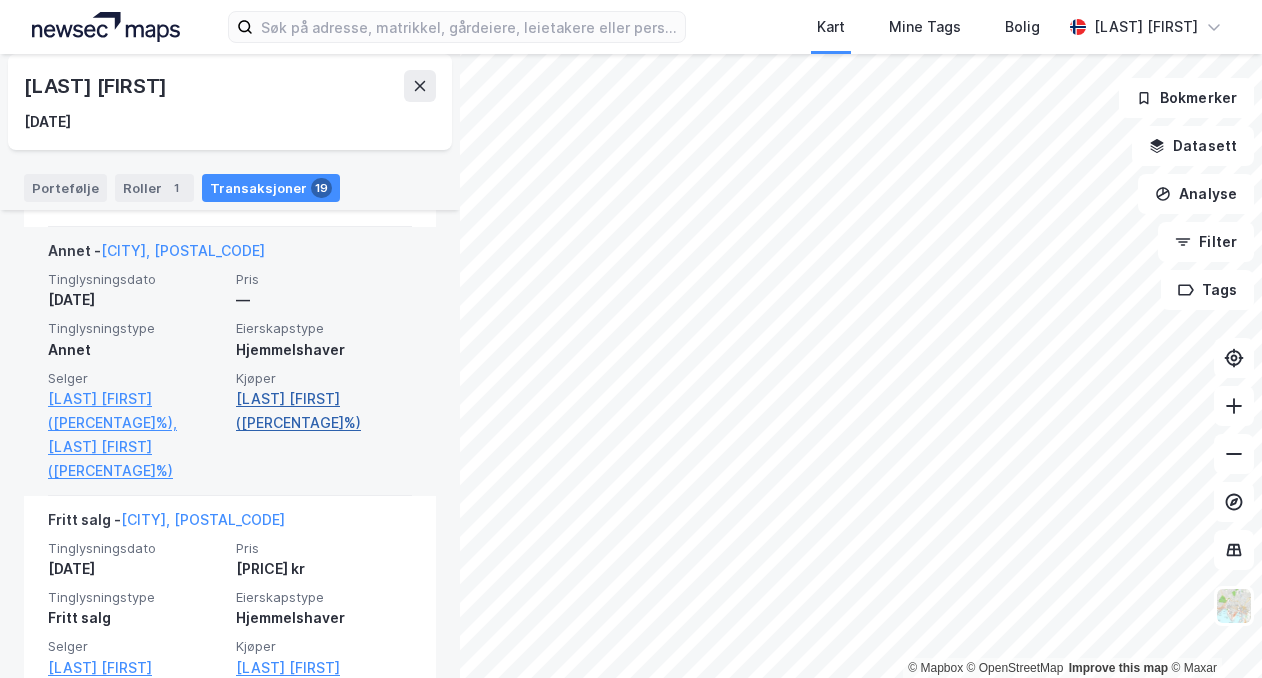 scroll, scrollTop: 788, scrollLeft: 0, axis: vertical 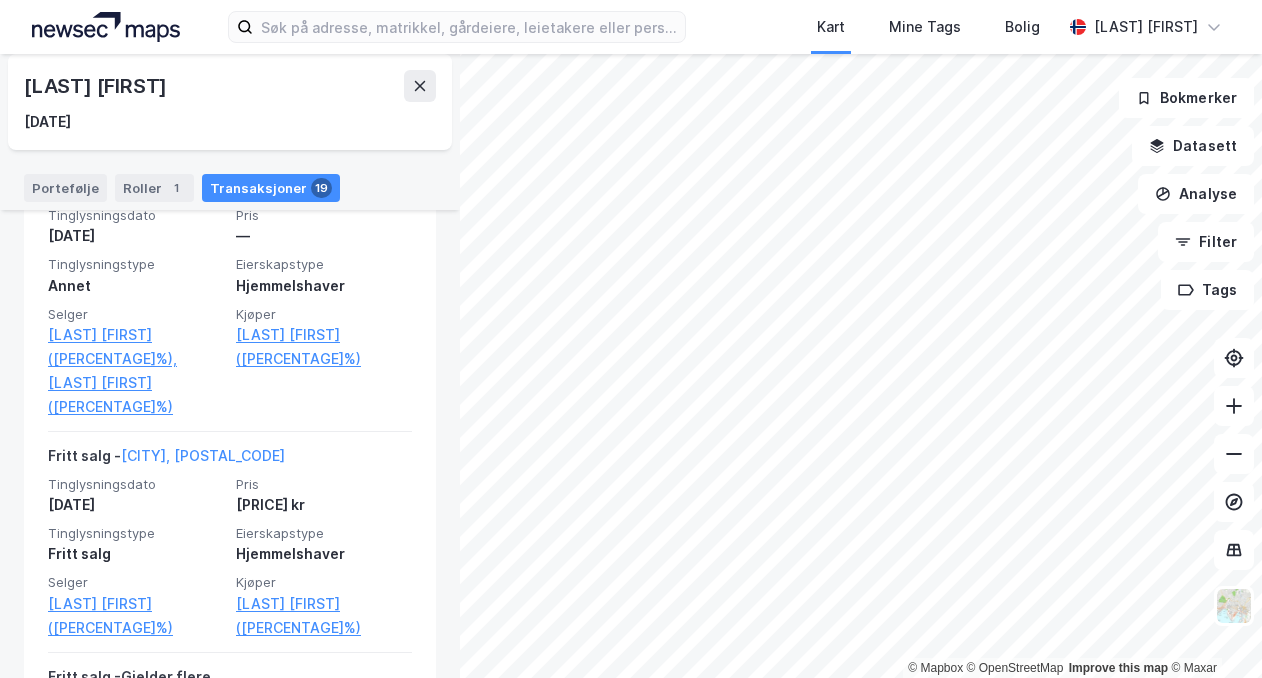 click on "Transaksjoner 19" at bounding box center [271, 188] 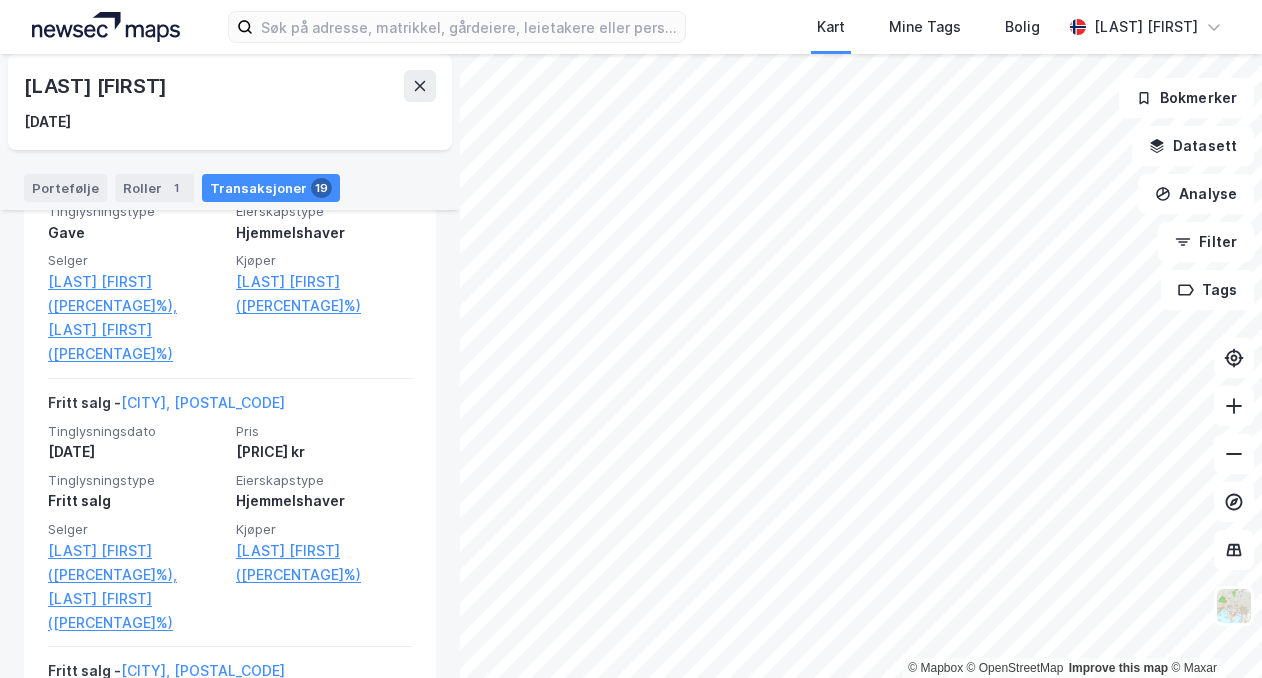 scroll, scrollTop: 2154, scrollLeft: 0, axis: vertical 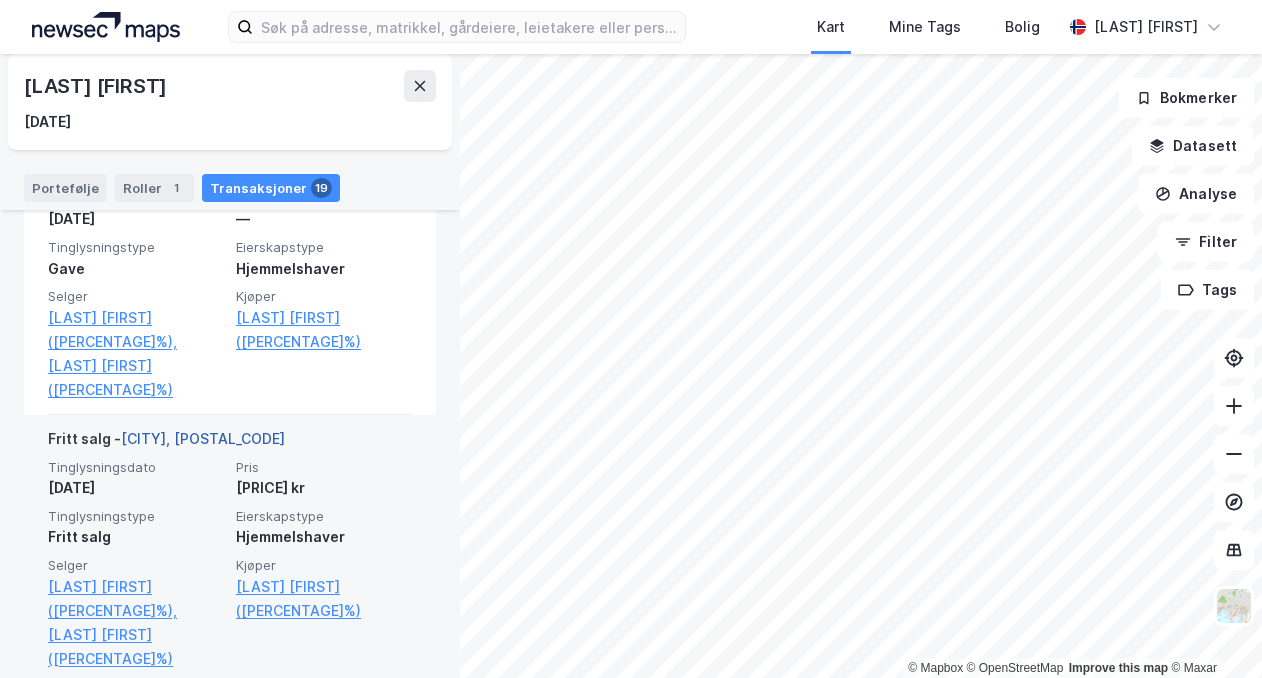 click on "[CITY], [POSTAL_CODE]" at bounding box center [203, 438] 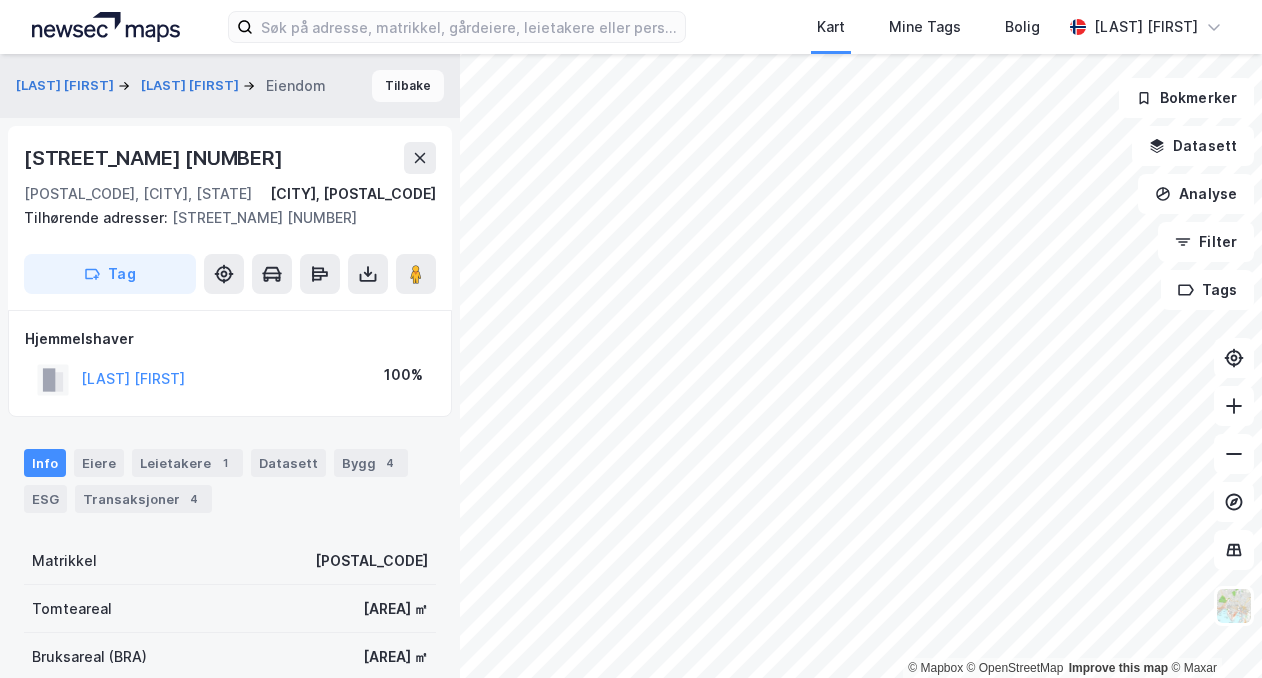 click on "Tilbake" at bounding box center [408, 86] 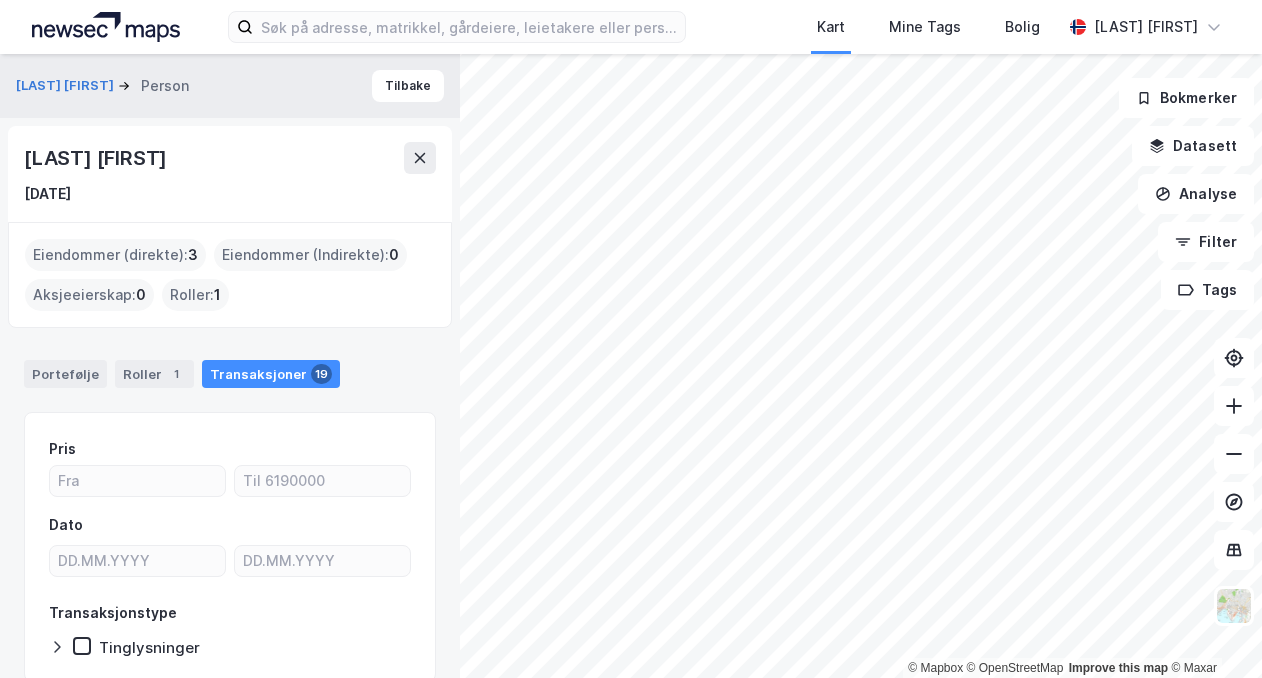 click on "Transaksjoner 19" at bounding box center [271, 374] 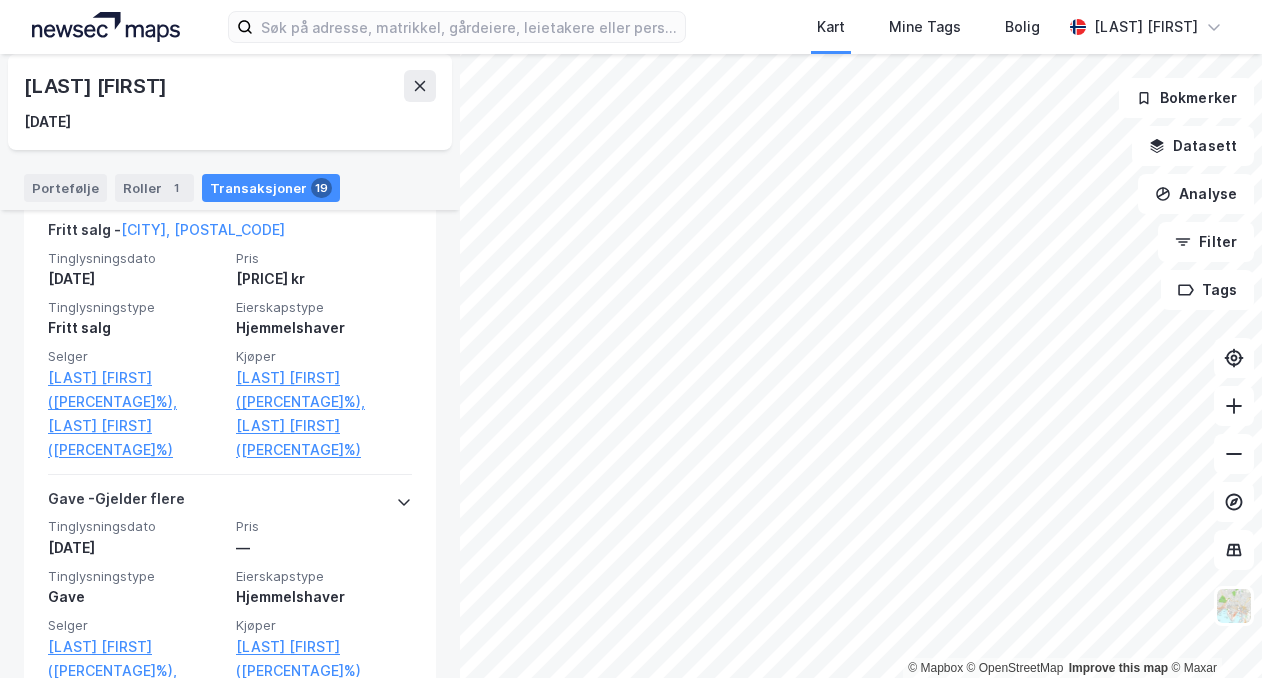 scroll, scrollTop: 1879, scrollLeft: 0, axis: vertical 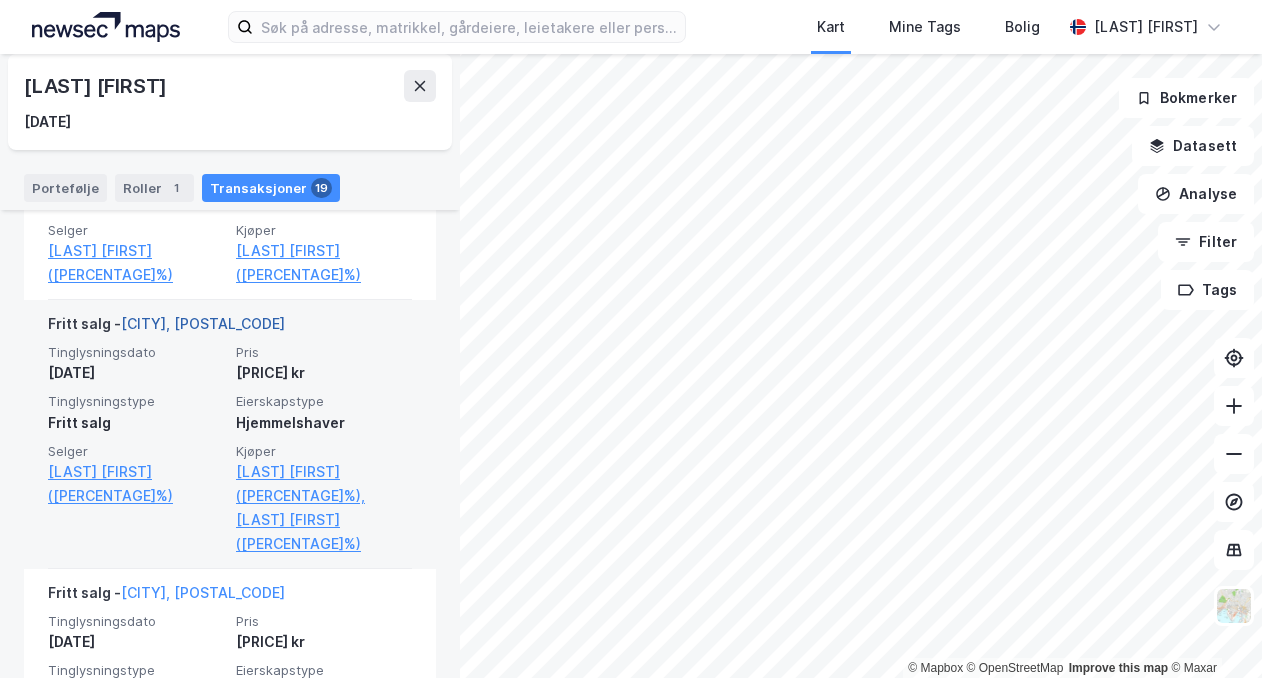click on "[CITY], [POSTAL_CODE]" at bounding box center (203, 323) 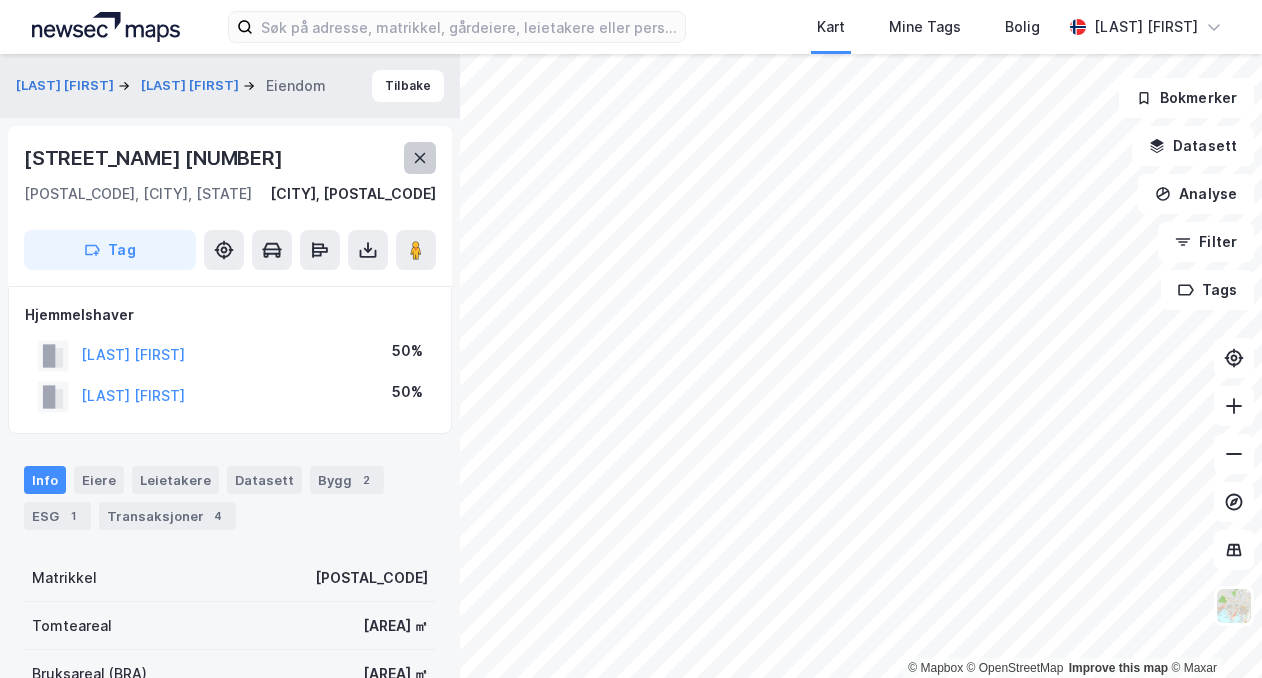 click at bounding box center [420, 158] 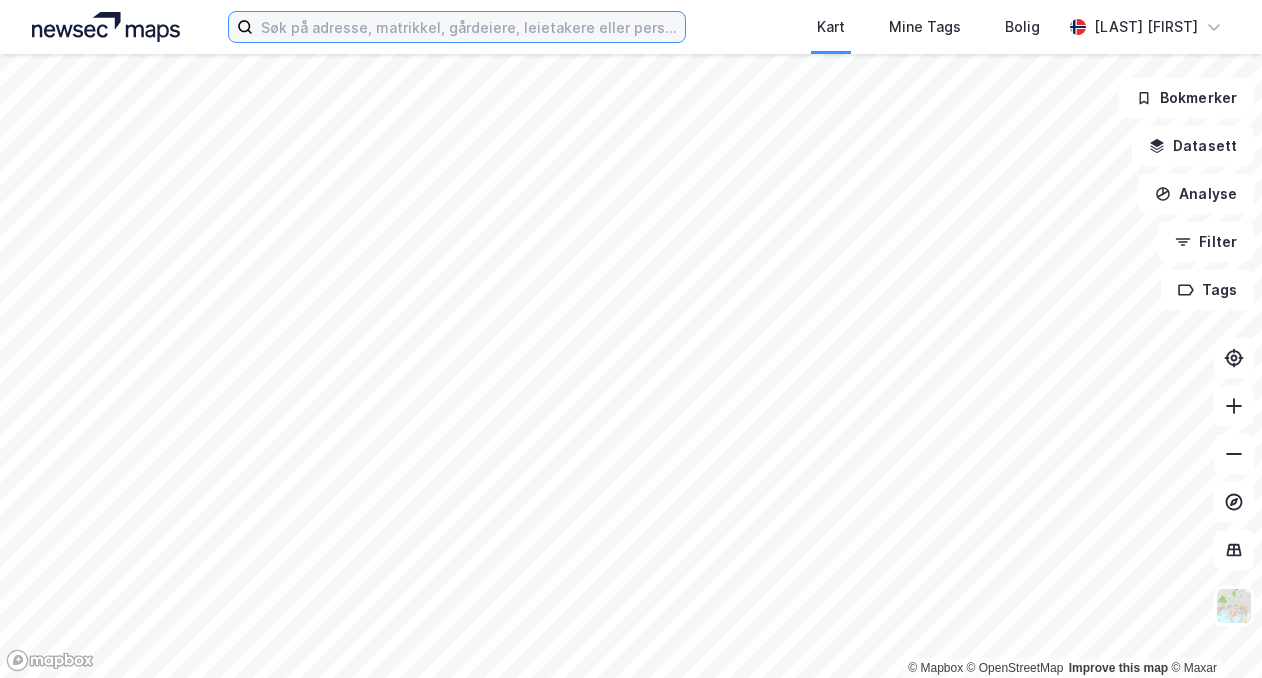 click at bounding box center [468, 27] 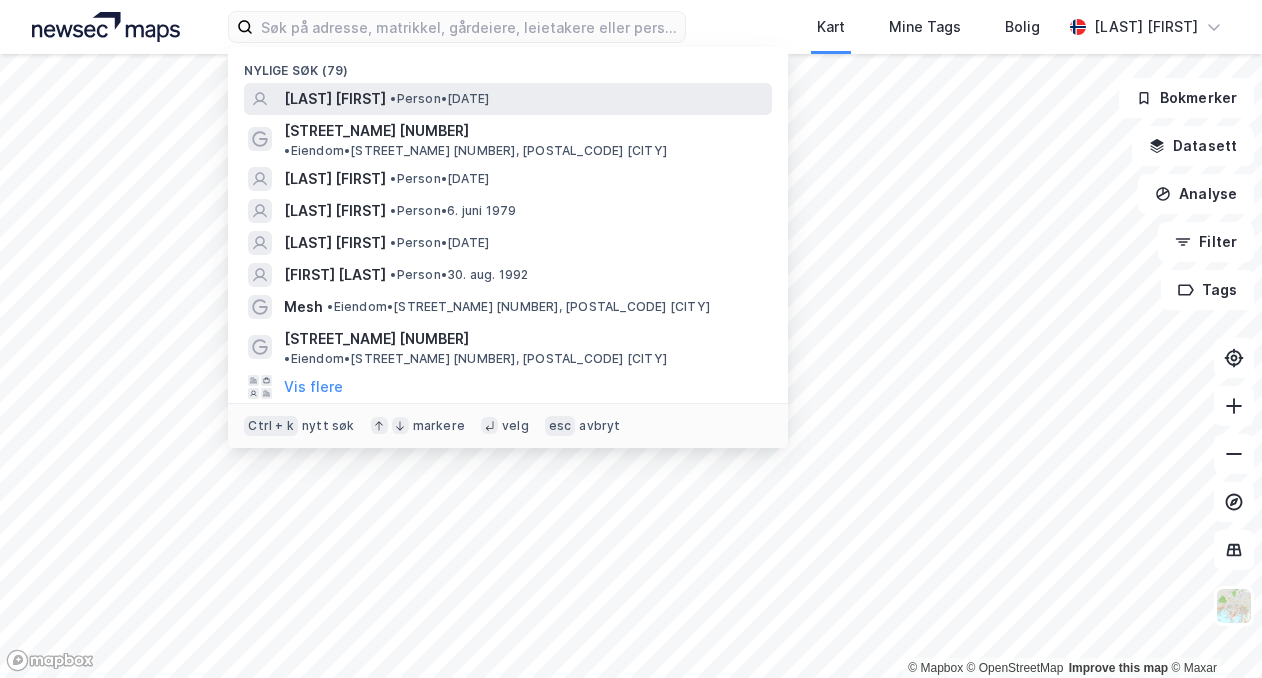 click on "[LAST] [FIRST]" at bounding box center [335, 99] 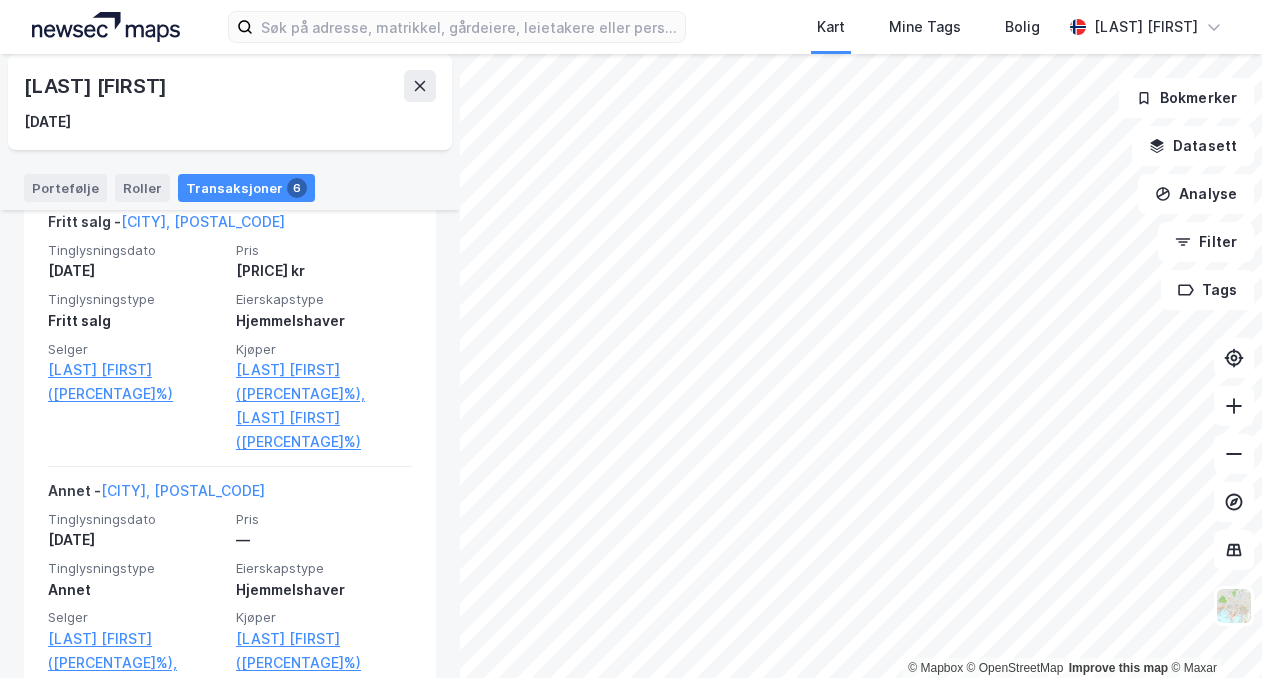 scroll, scrollTop: 524, scrollLeft: 0, axis: vertical 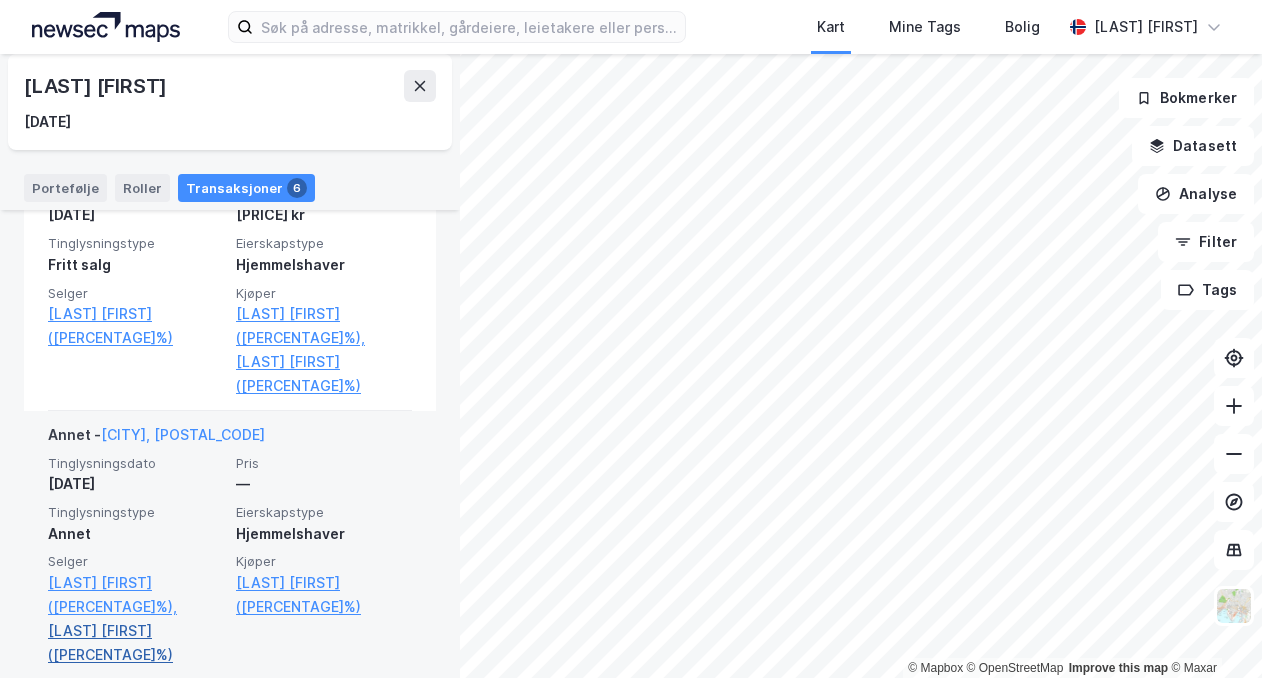 click on "[LAST] [FIRST] ([PERCENTAGE]%)" at bounding box center [136, 643] 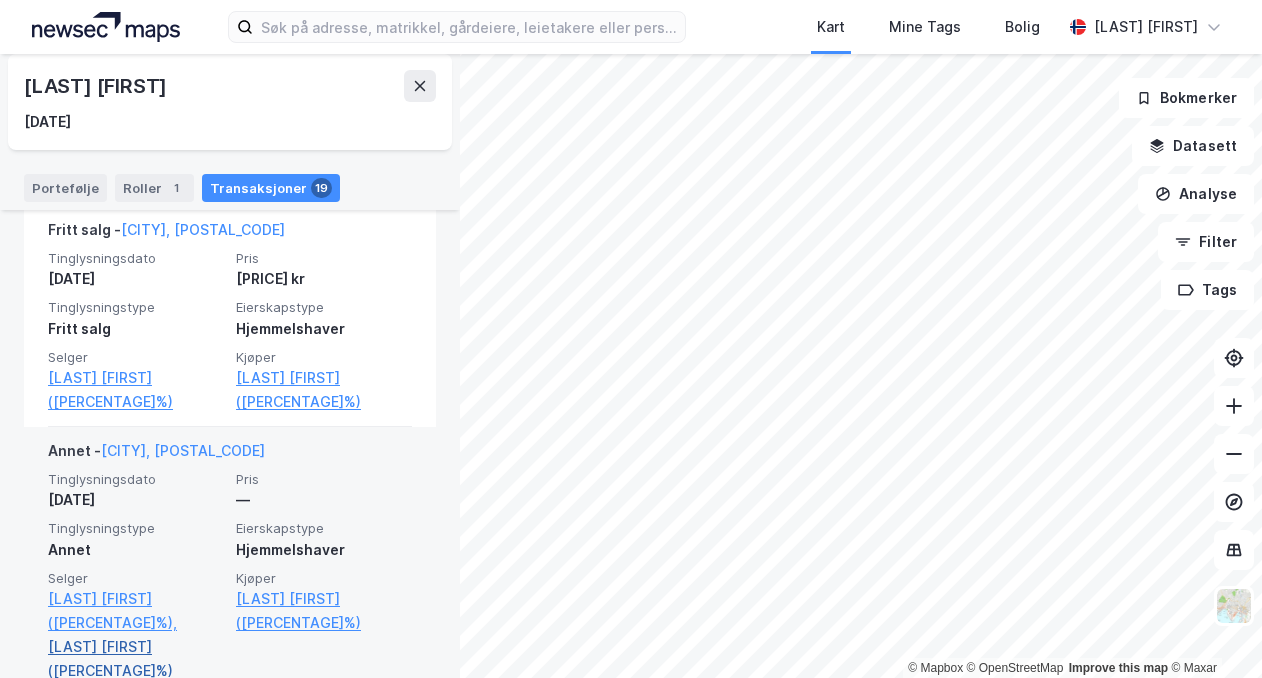 click on "[LAST] [FIRST] ([PERCENTAGE]%)" at bounding box center [136, 659] 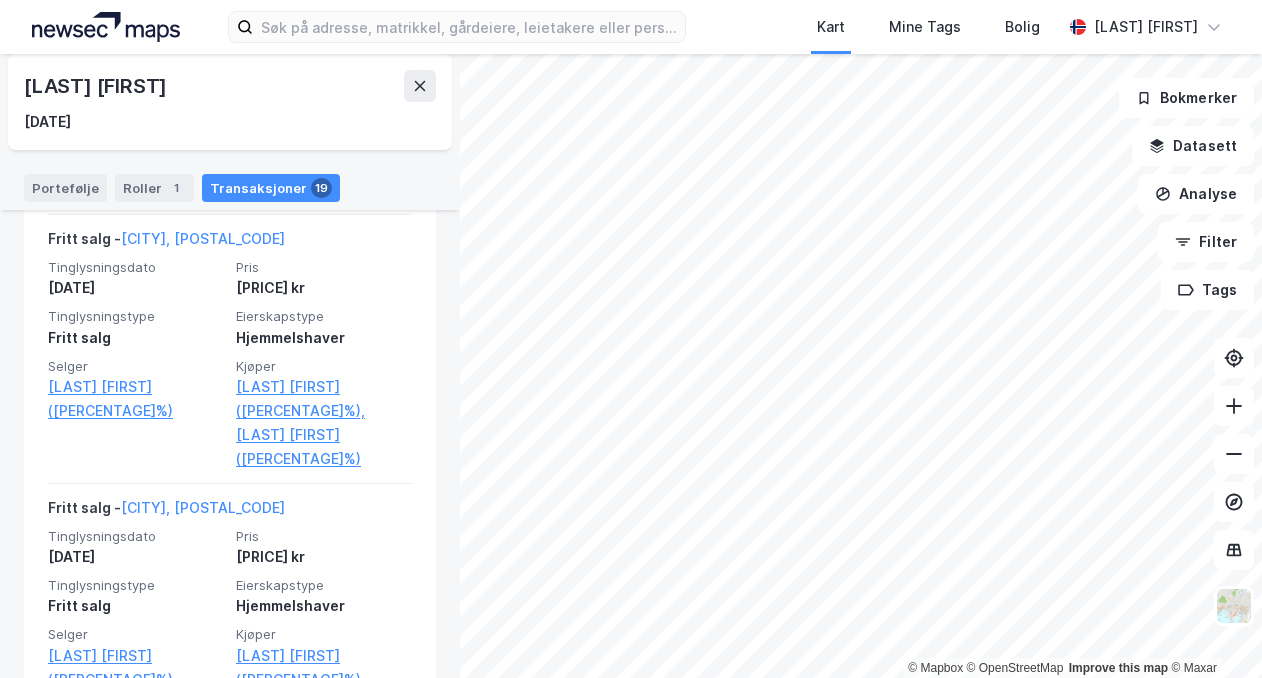 scroll, scrollTop: 1664, scrollLeft: 0, axis: vertical 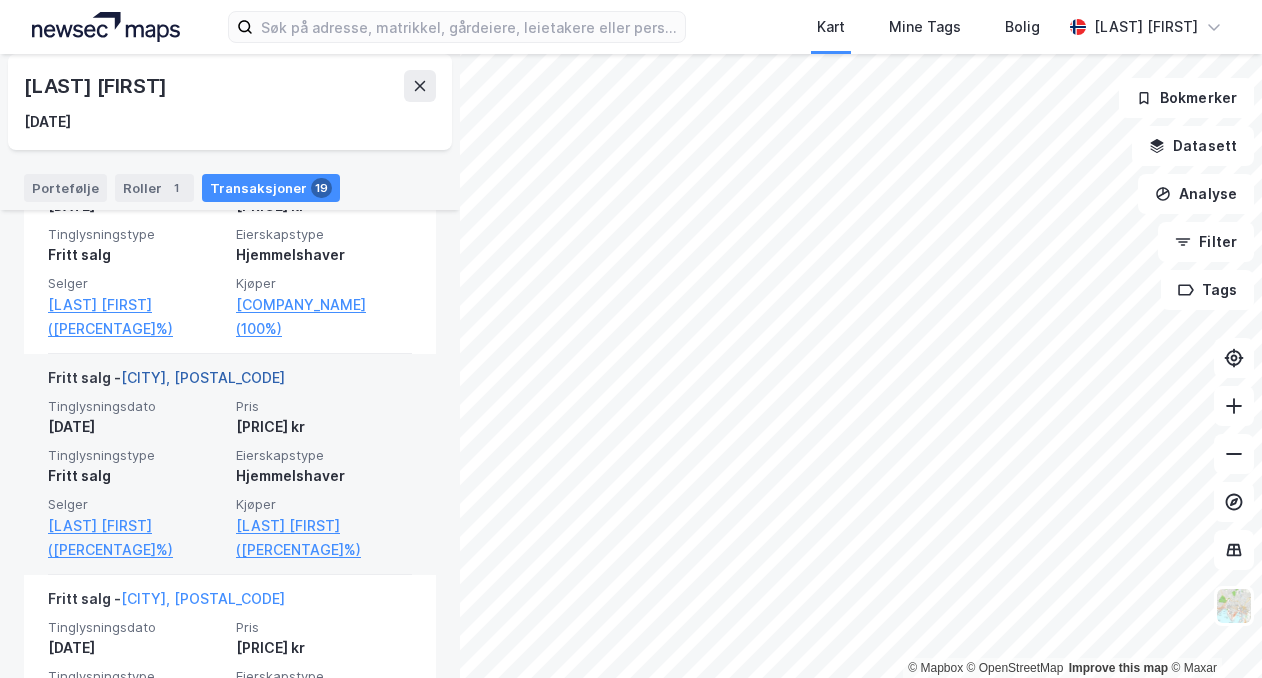 click on "[CITY], [POSTAL_CODE]" at bounding box center [203, 377] 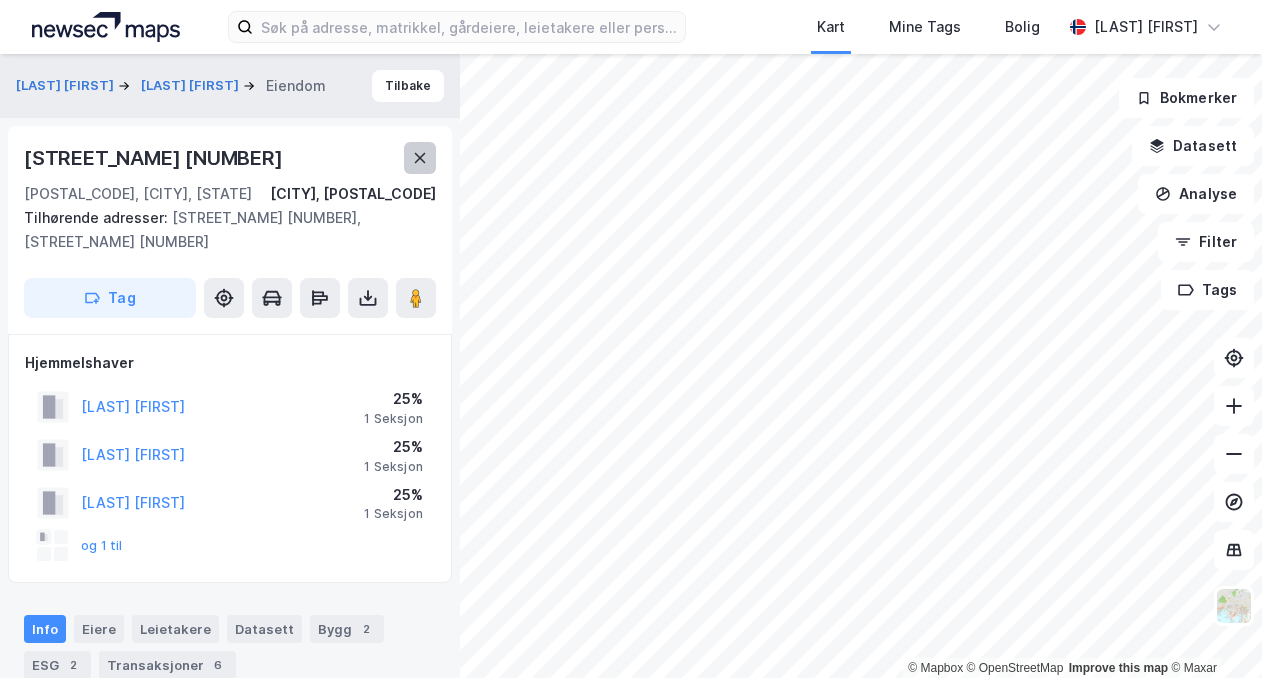 click at bounding box center [420, 158] 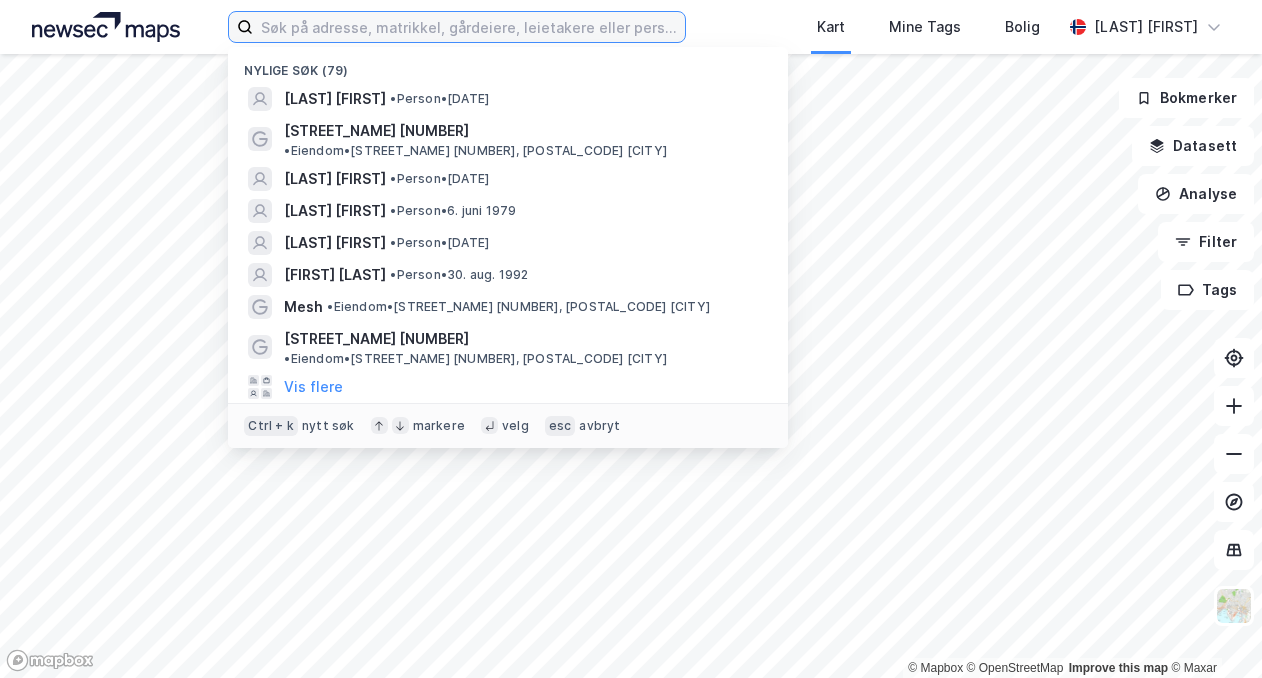 click at bounding box center (468, 27) 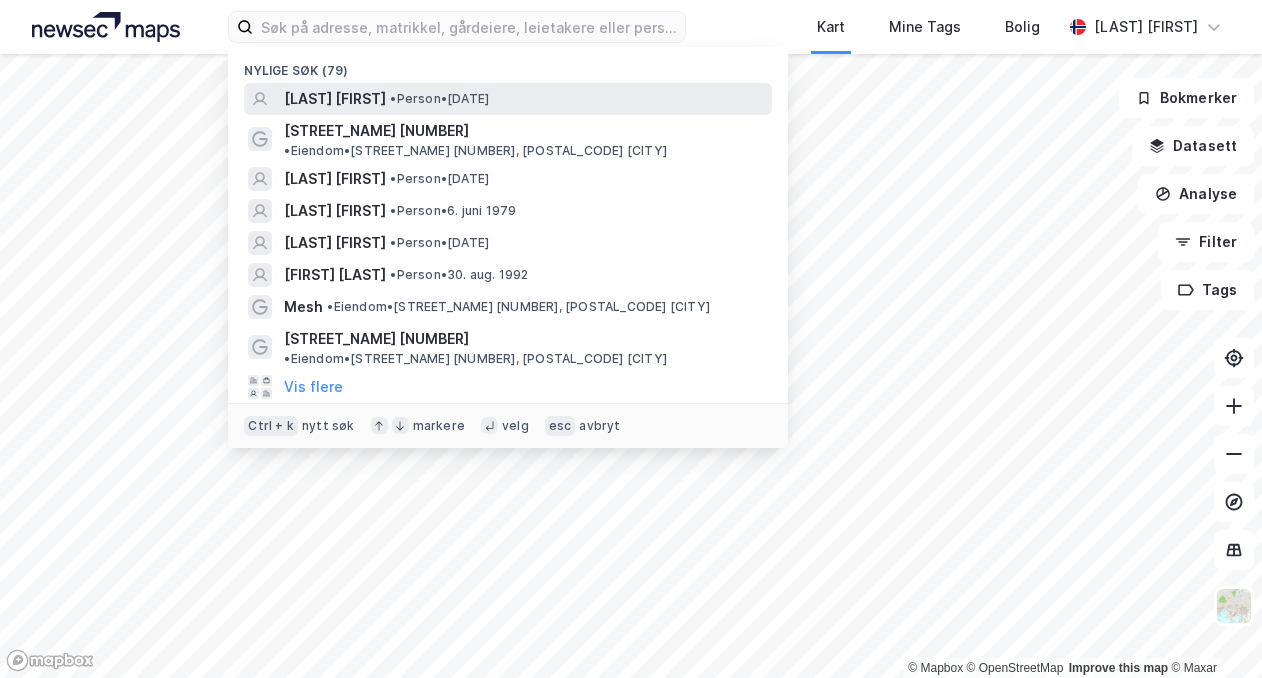 click on "[LAST] [FIRST]" at bounding box center [335, 99] 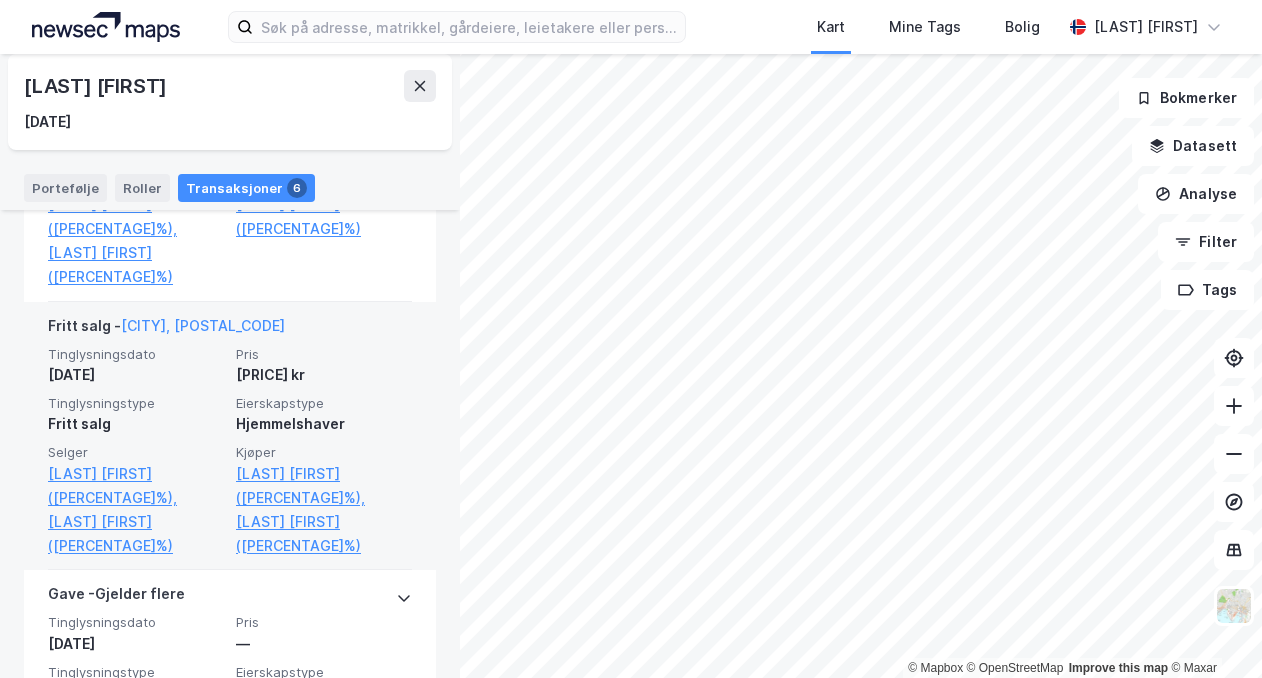 scroll, scrollTop: 905, scrollLeft: 0, axis: vertical 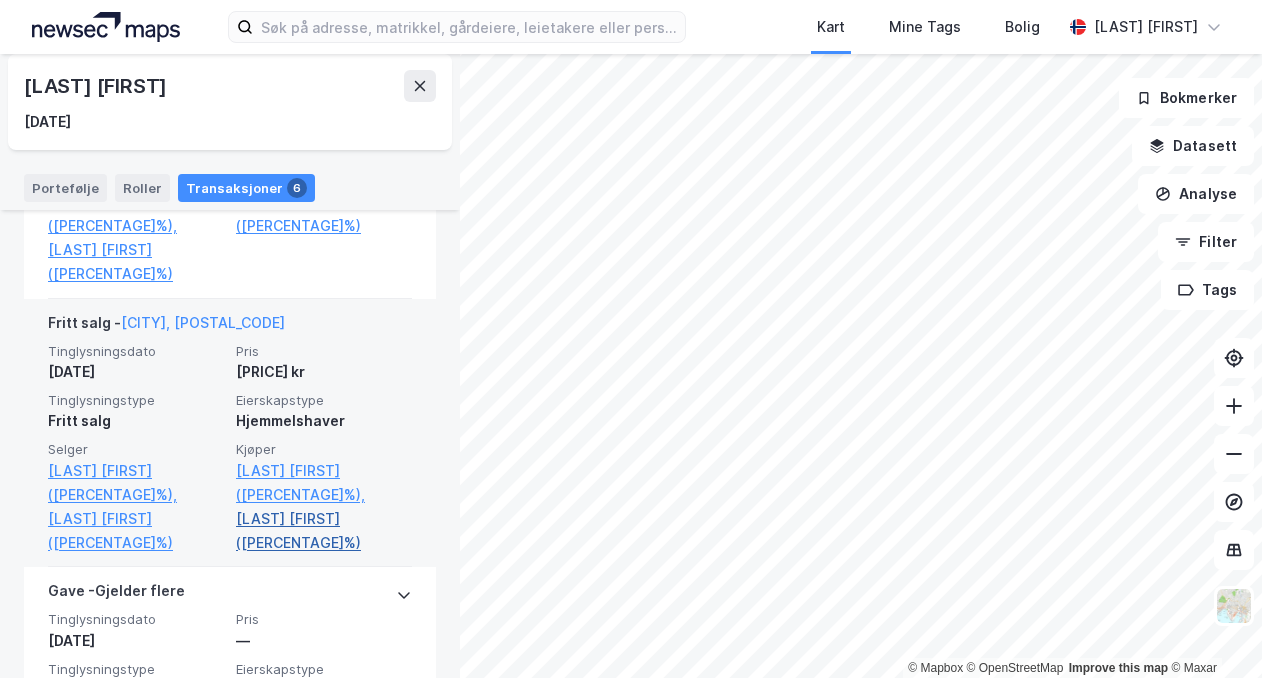click on "[LAST] [FIRST] ([PERCENTAGE]%)" at bounding box center (324, 531) 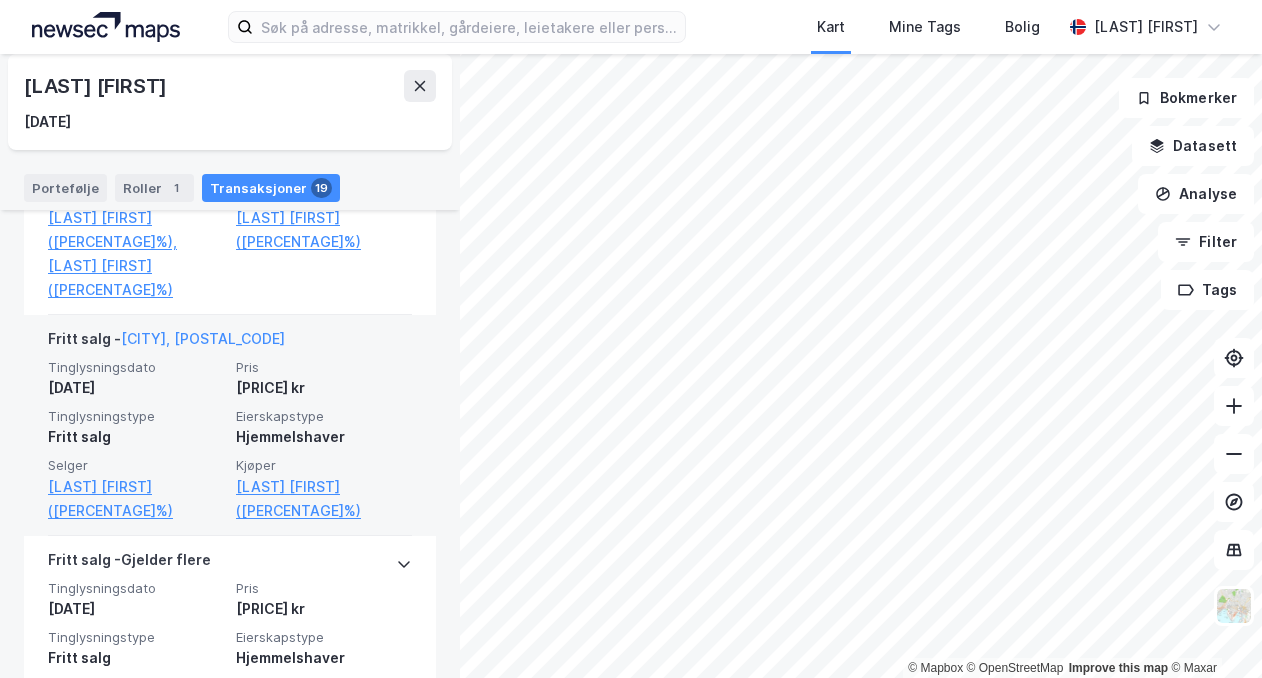 scroll, scrollTop: 969, scrollLeft: 0, axis: vertical 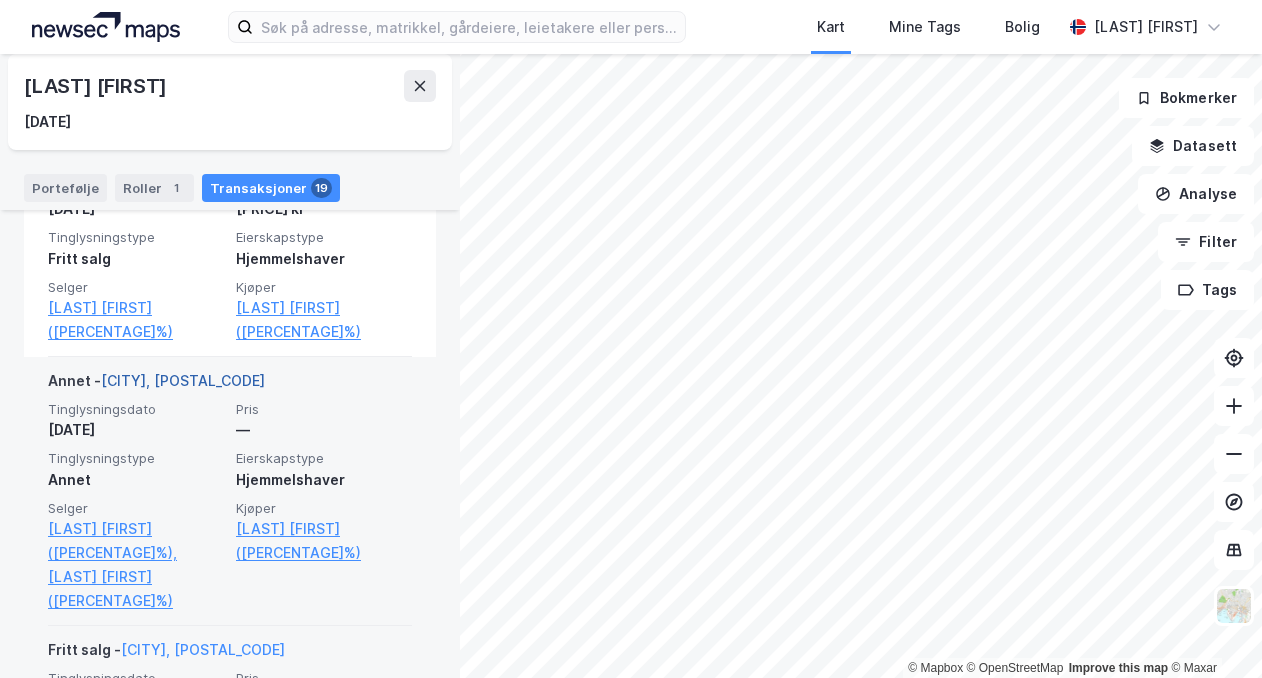 click on "[CITY], [POSTAL_CODE]" at bounding box center [183, 380] 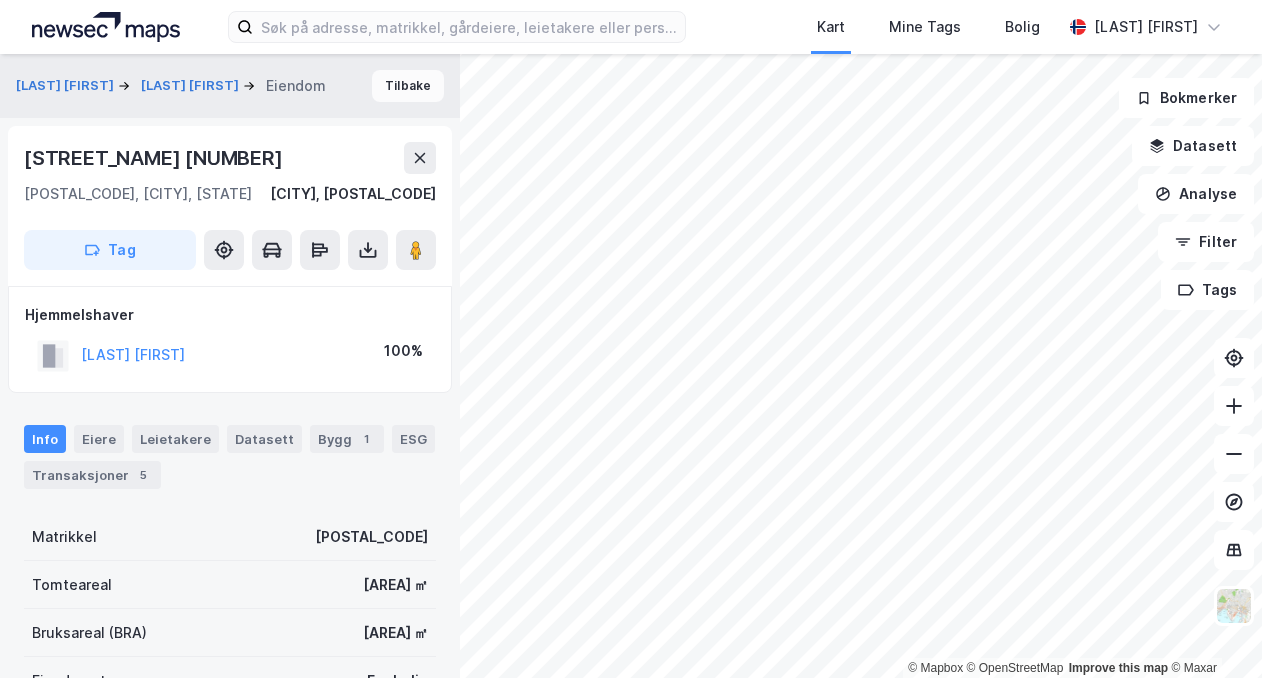 click on "Tilbake" at bounding box center [408, 86] 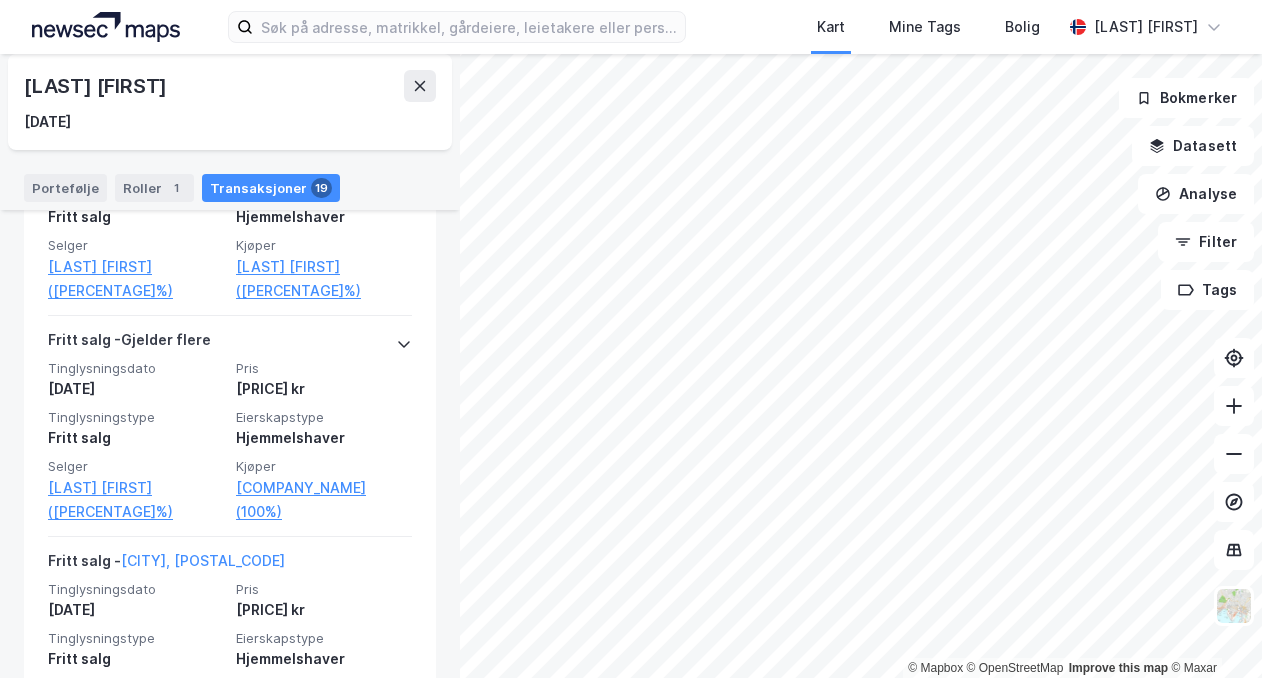 scroll, scrollTop: 1172, scrollLeft: 0, axis: vertical 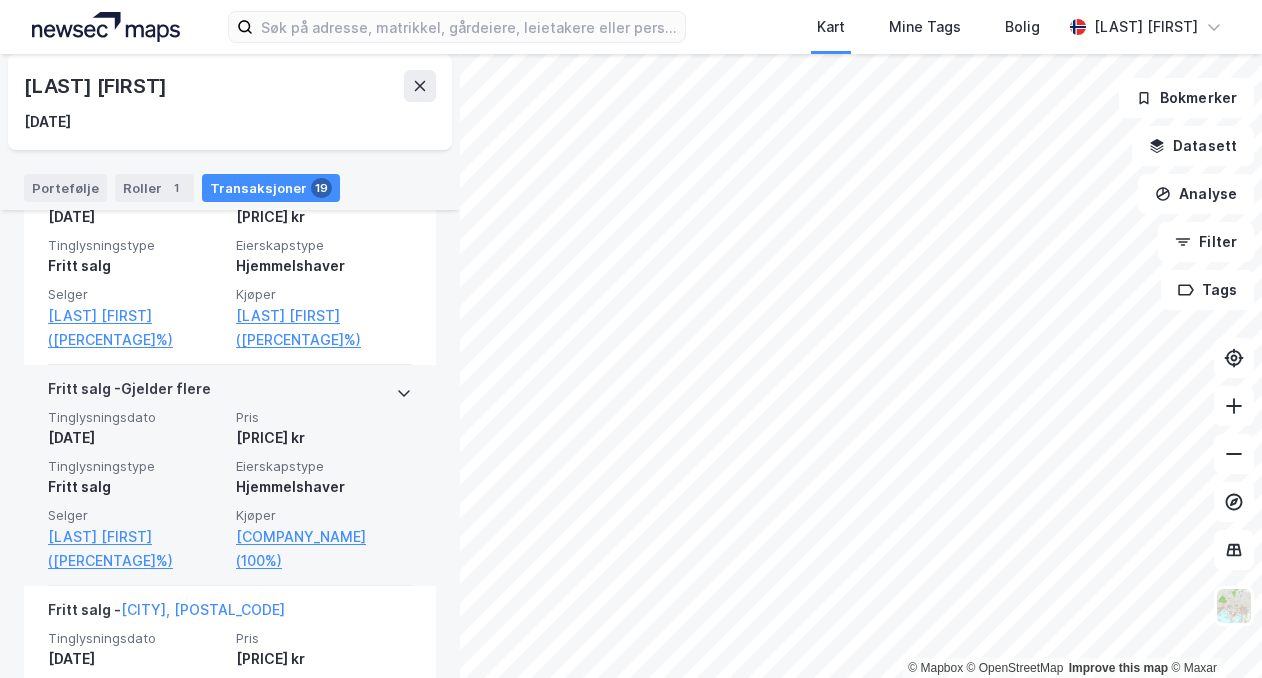 click at bounding box center [404, 393] 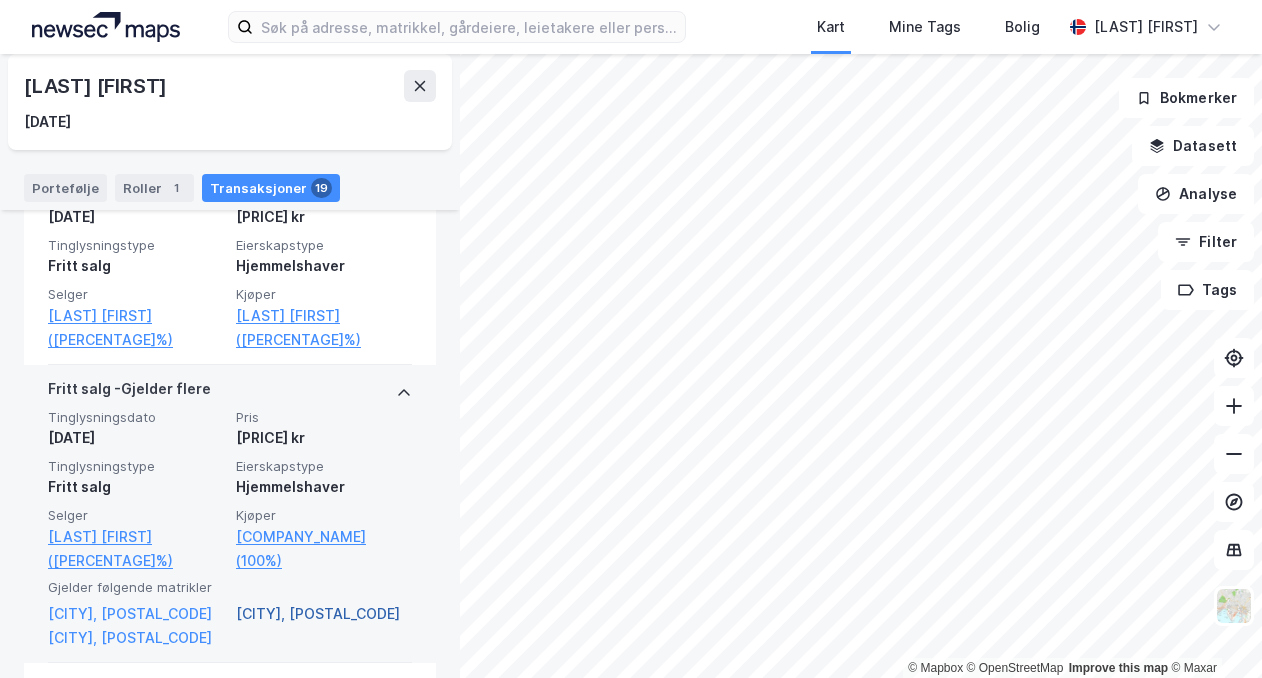 click on "[CITY], [POSTAL_CODE]" at bounding box center [324, 614] 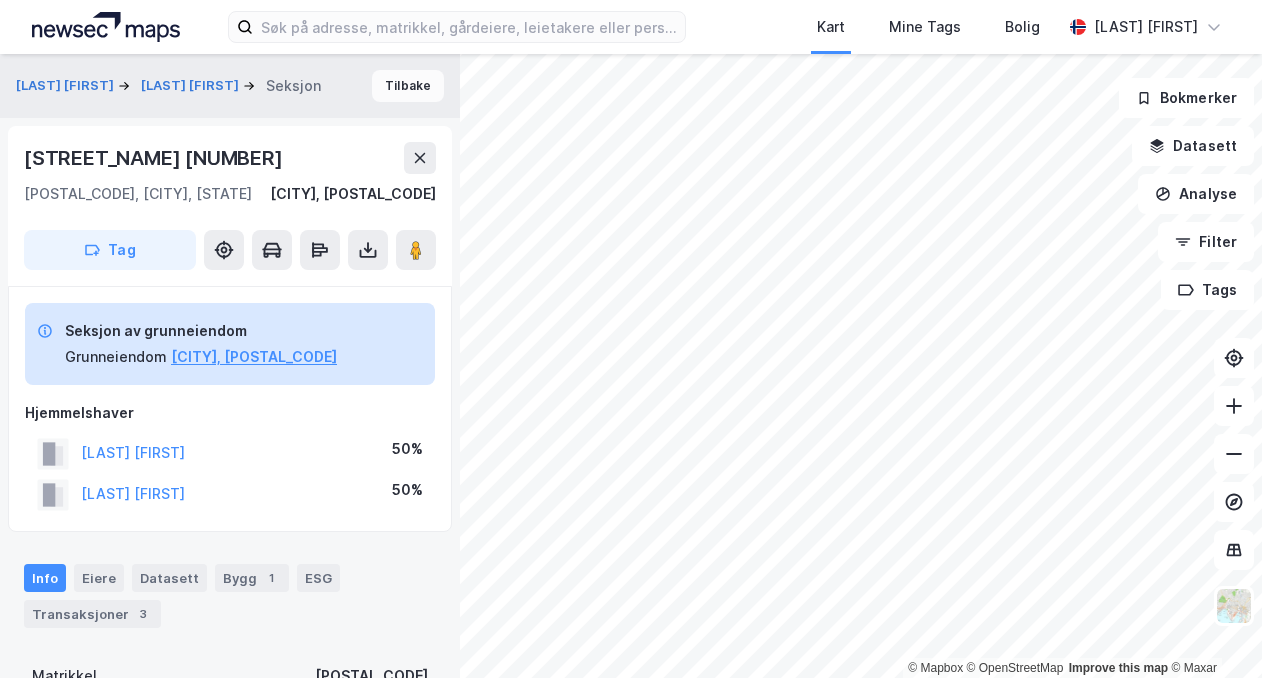 click on "Tilbake" at bounding box center [408, 86] 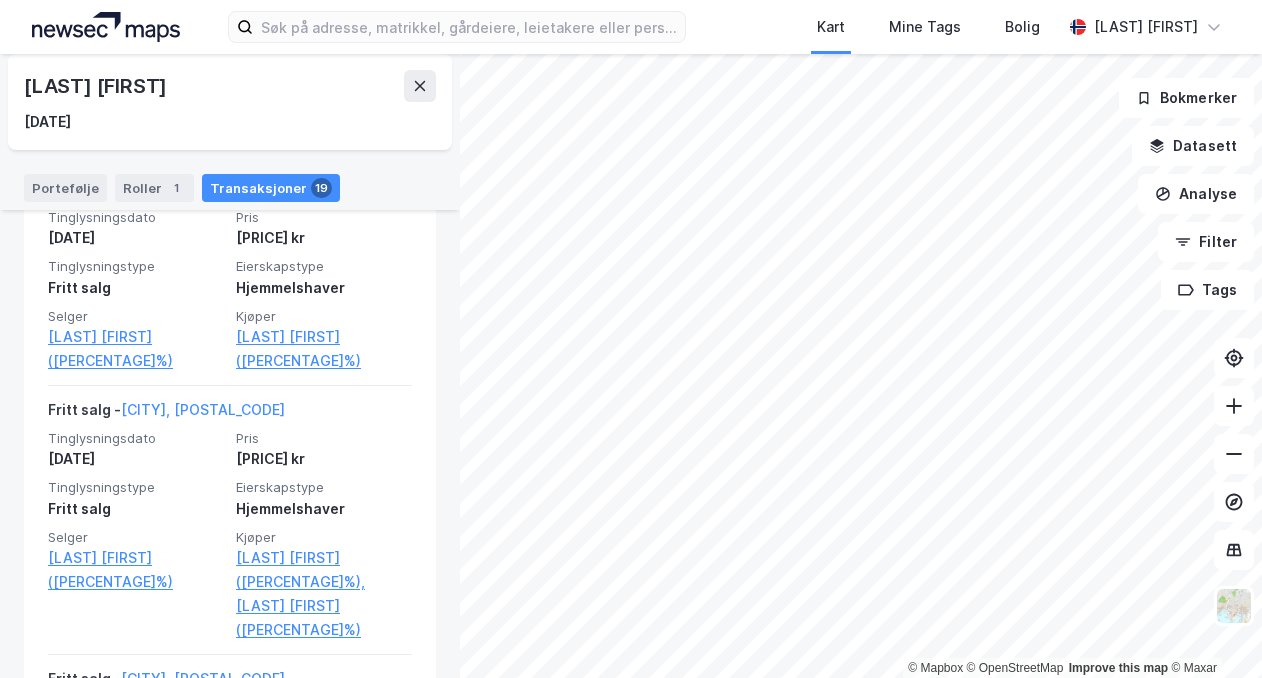 scroll, scrollTop: 1511, scrollLeft: 0, axis: vertical 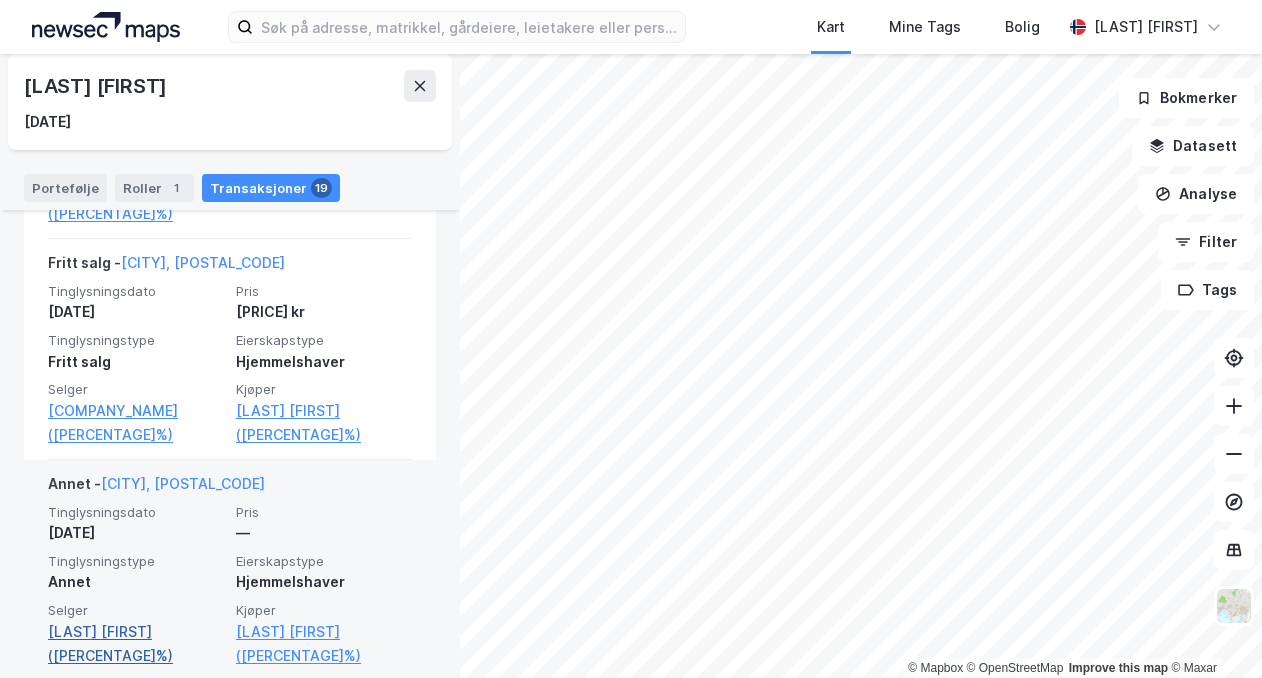 click on "[LAST] [FIRST] ([PERCENTAGE]%)" at bounding box center (136, 644) 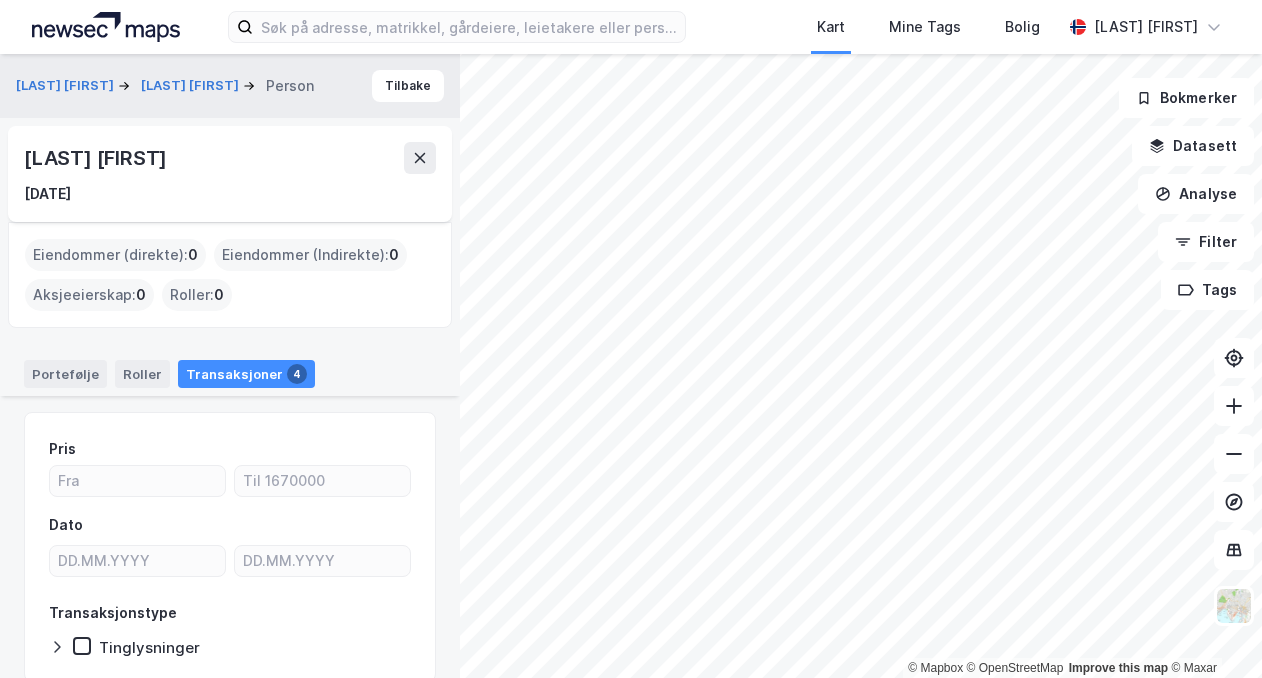 click on "Transaksjoner 4" at bounding box center [246, 374] 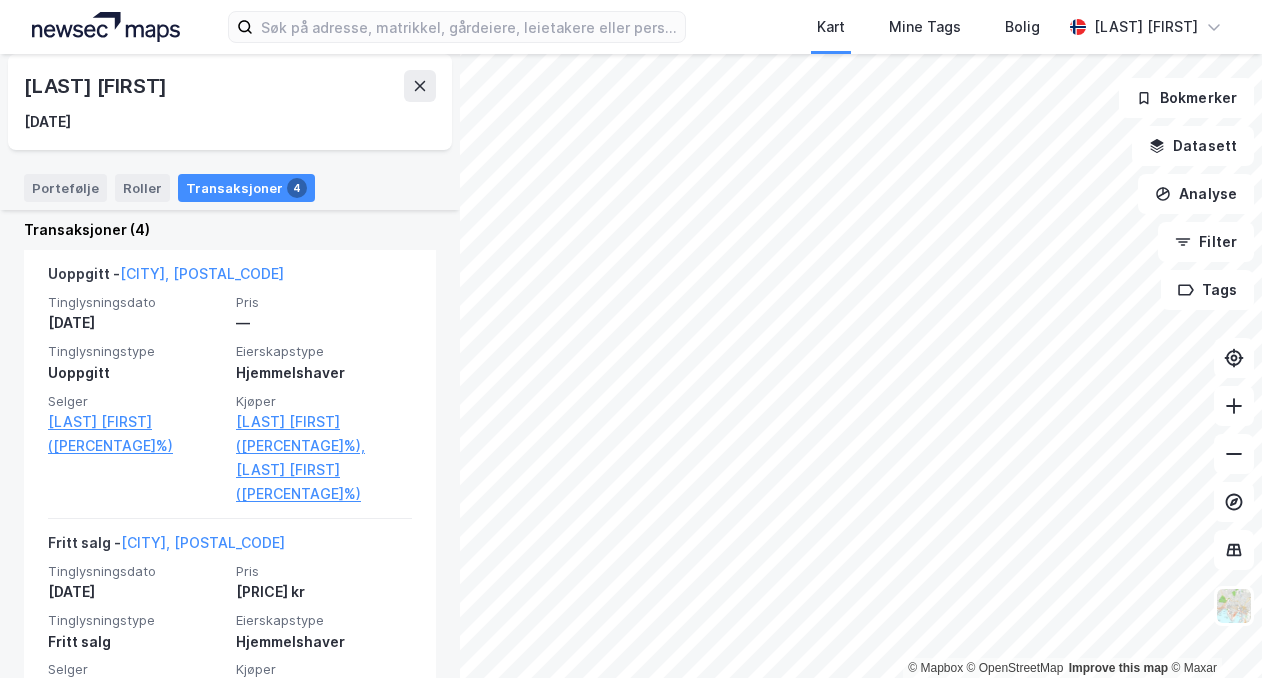 scroll, scrollTop: 453, scrollLeft: 0, axis: vertical 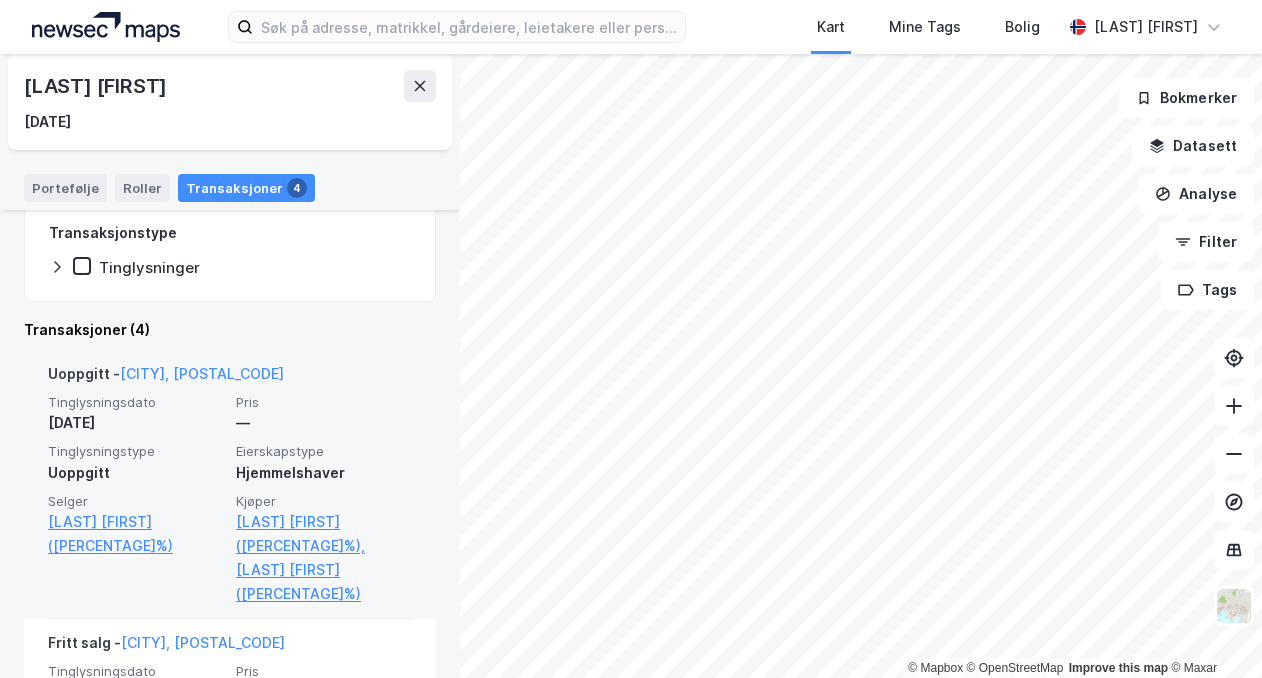 click on "[POSTAL_CODE] - [CITY], [POSTAL_CODE]" at bounding box center (230, 378) 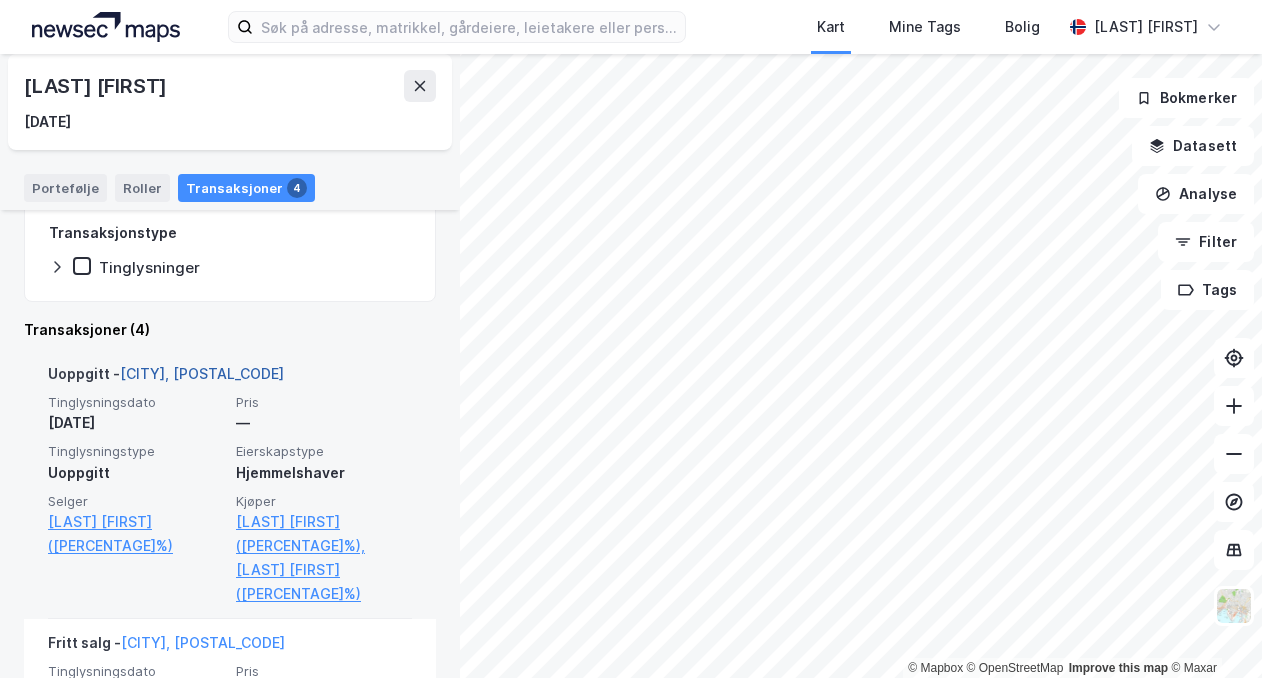 click on "[CITY], [POSTAL_CODE]" at bounding box center (202, 373) 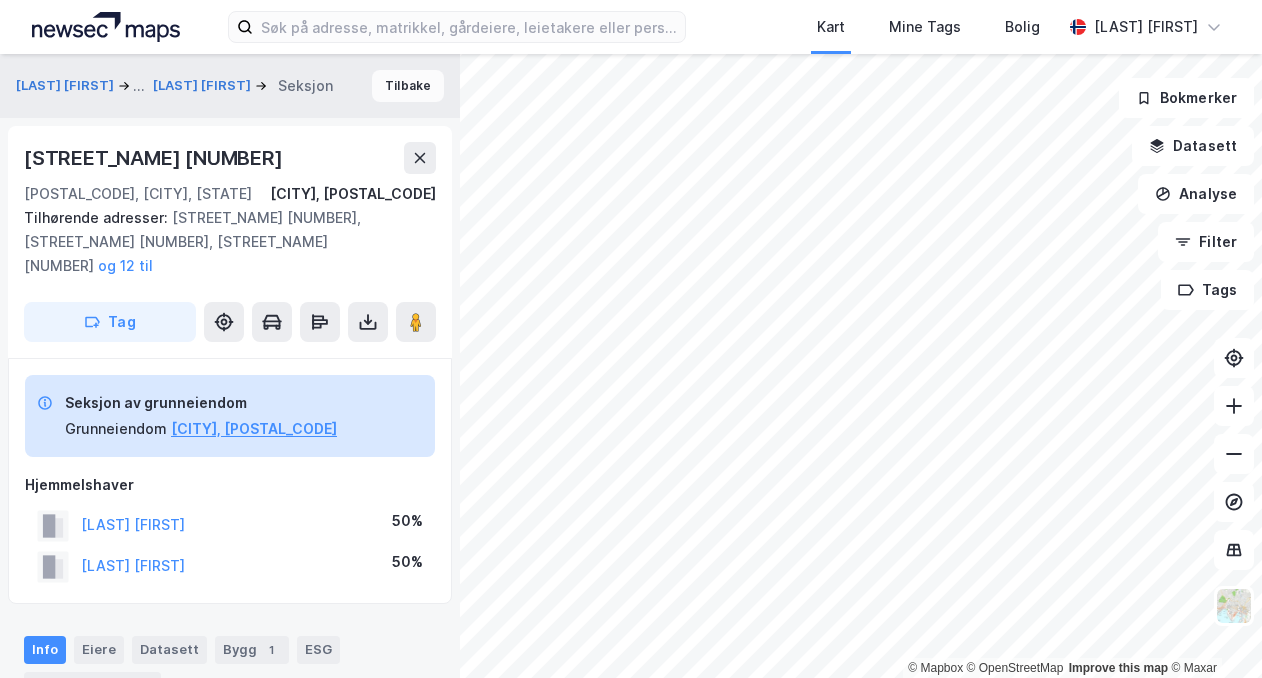 click on "Tilbake" at bounding box center [408, 86] 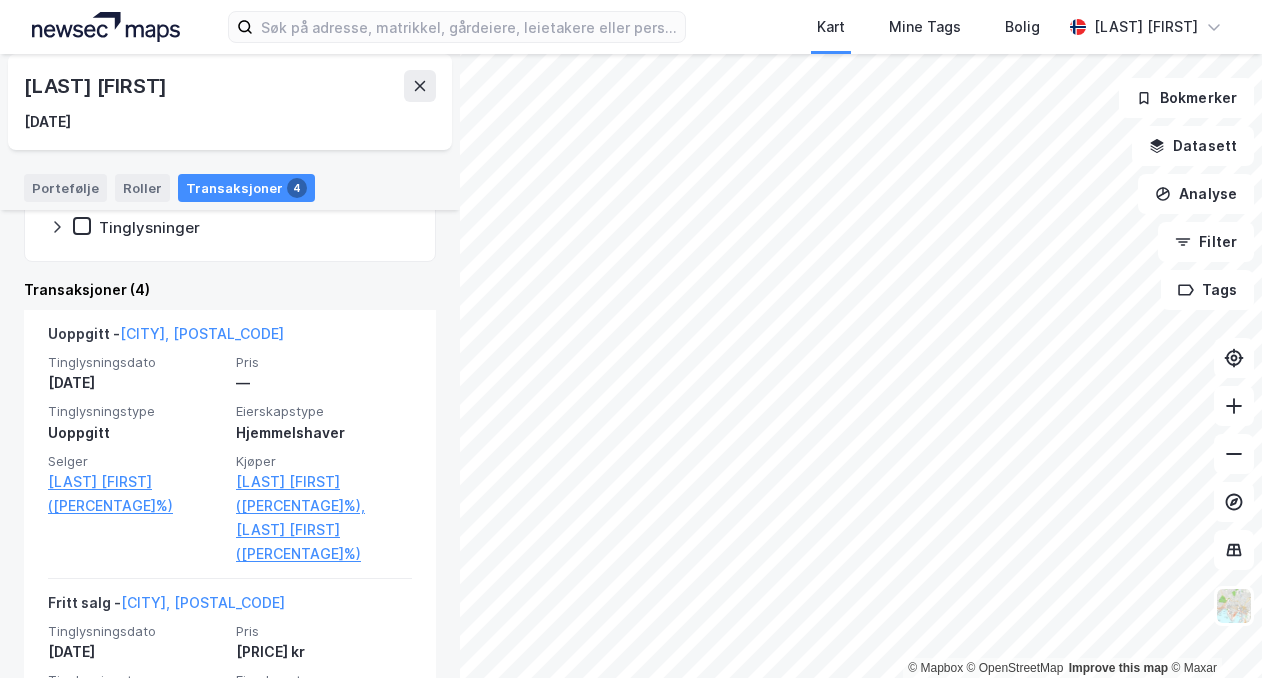 scroll, scrollTop: 418, scrollLeft: 0, axis: vertical 